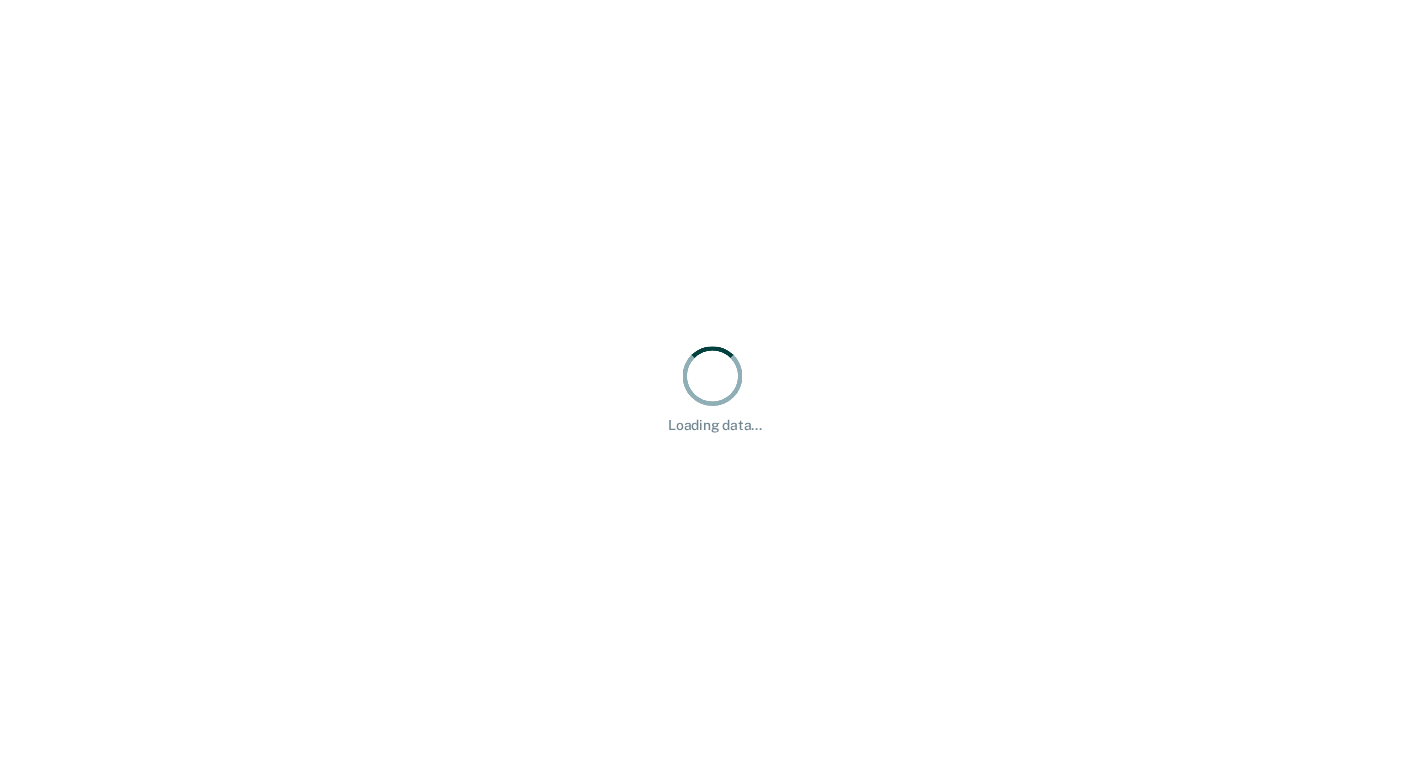 scroll, scrollTop: 0, scrollLeft: 0, axis: both 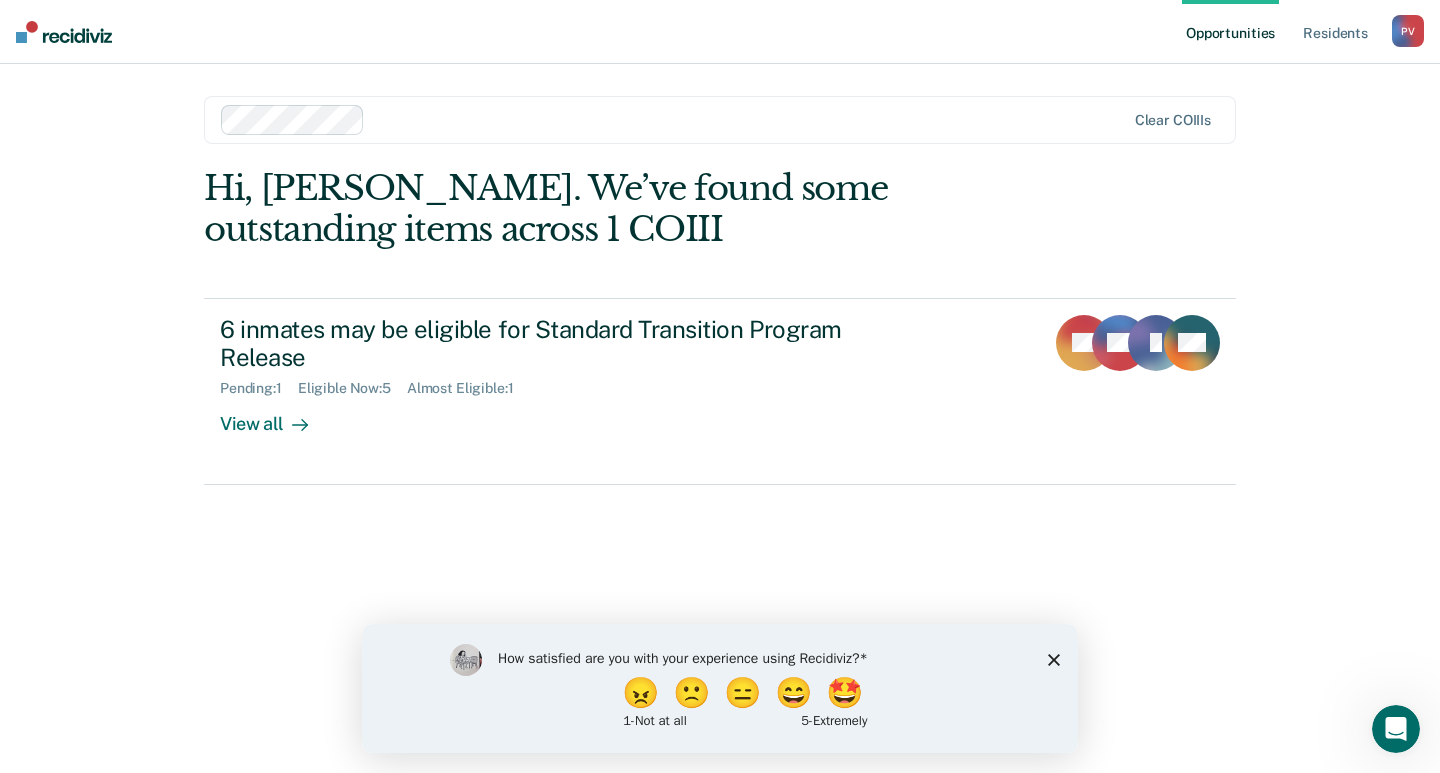 click 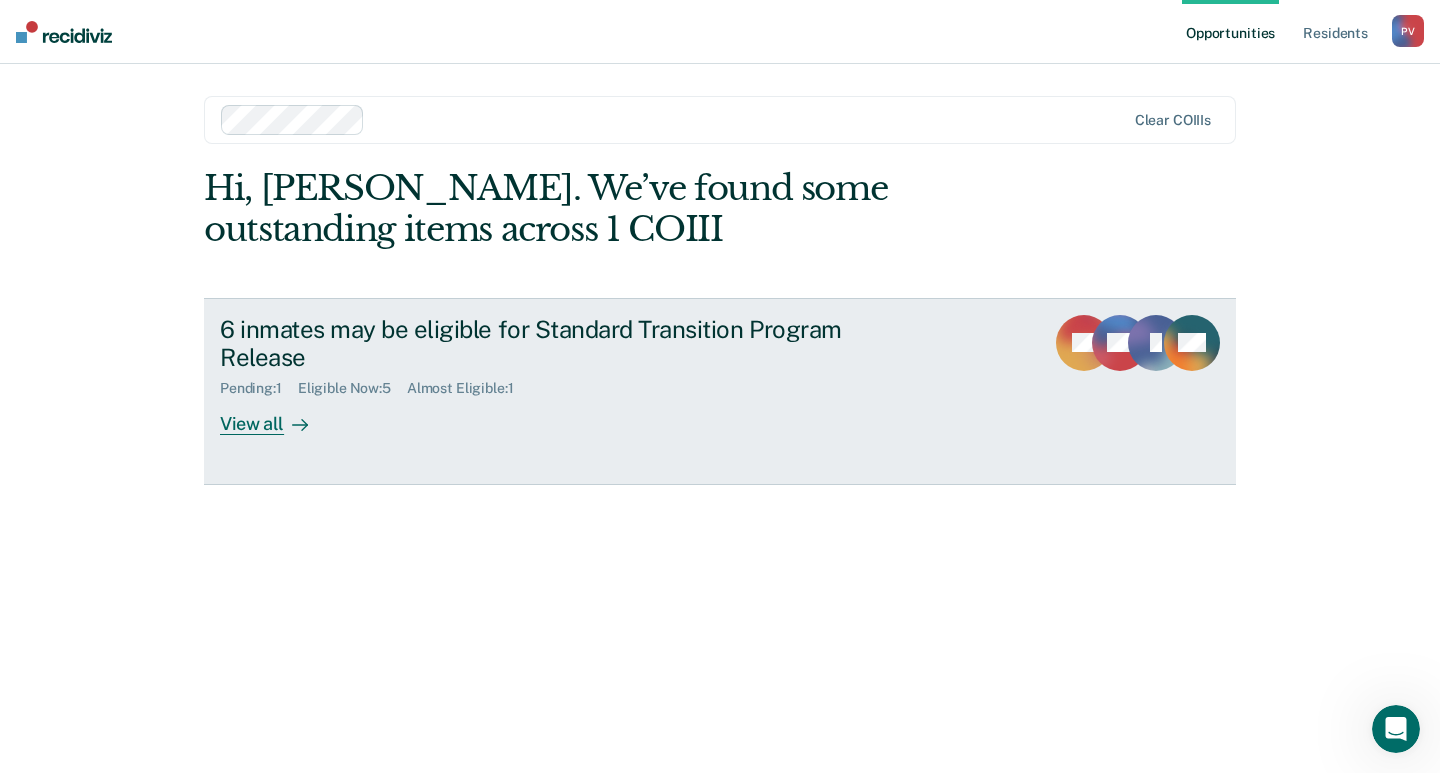 click on "View all" at bounding box center [276, 416] 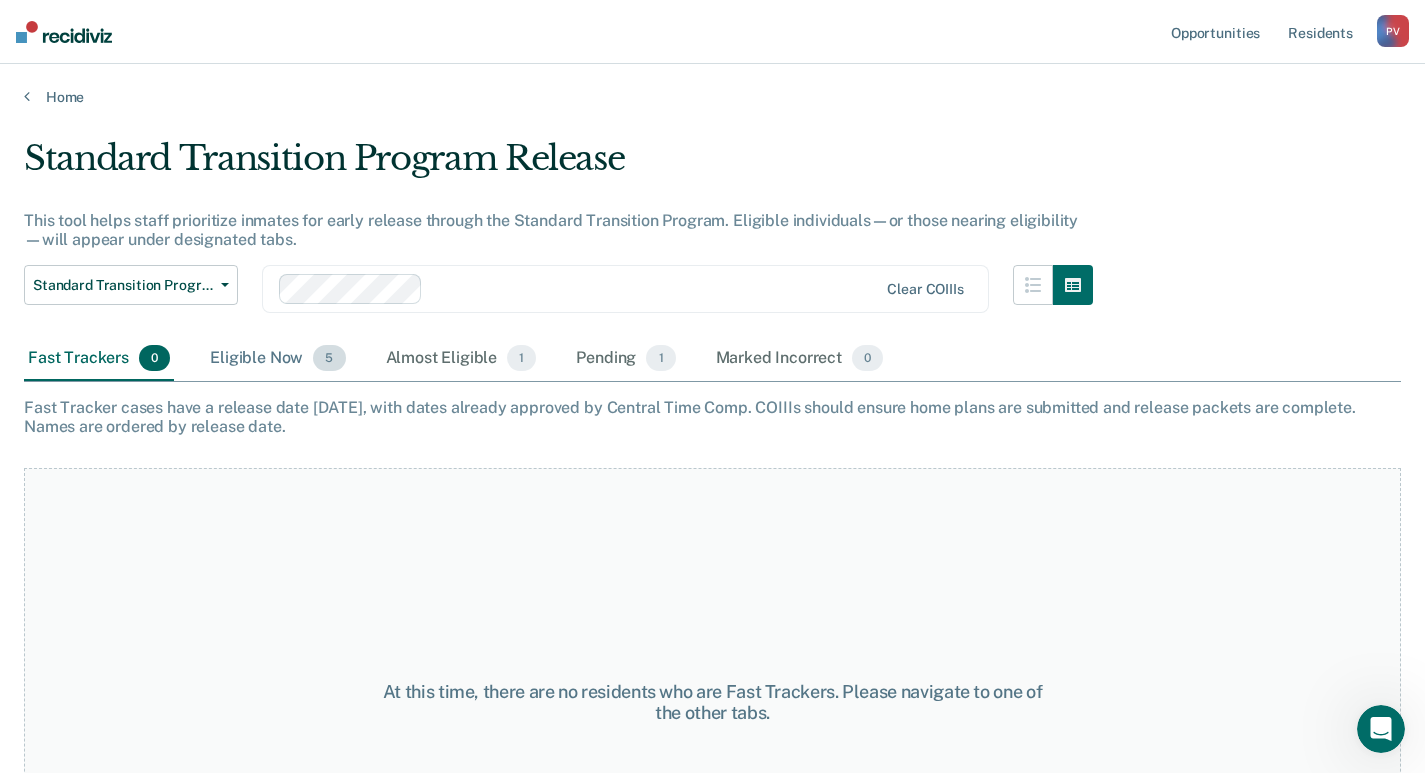 click on "5" at bounding box center (329, 358) 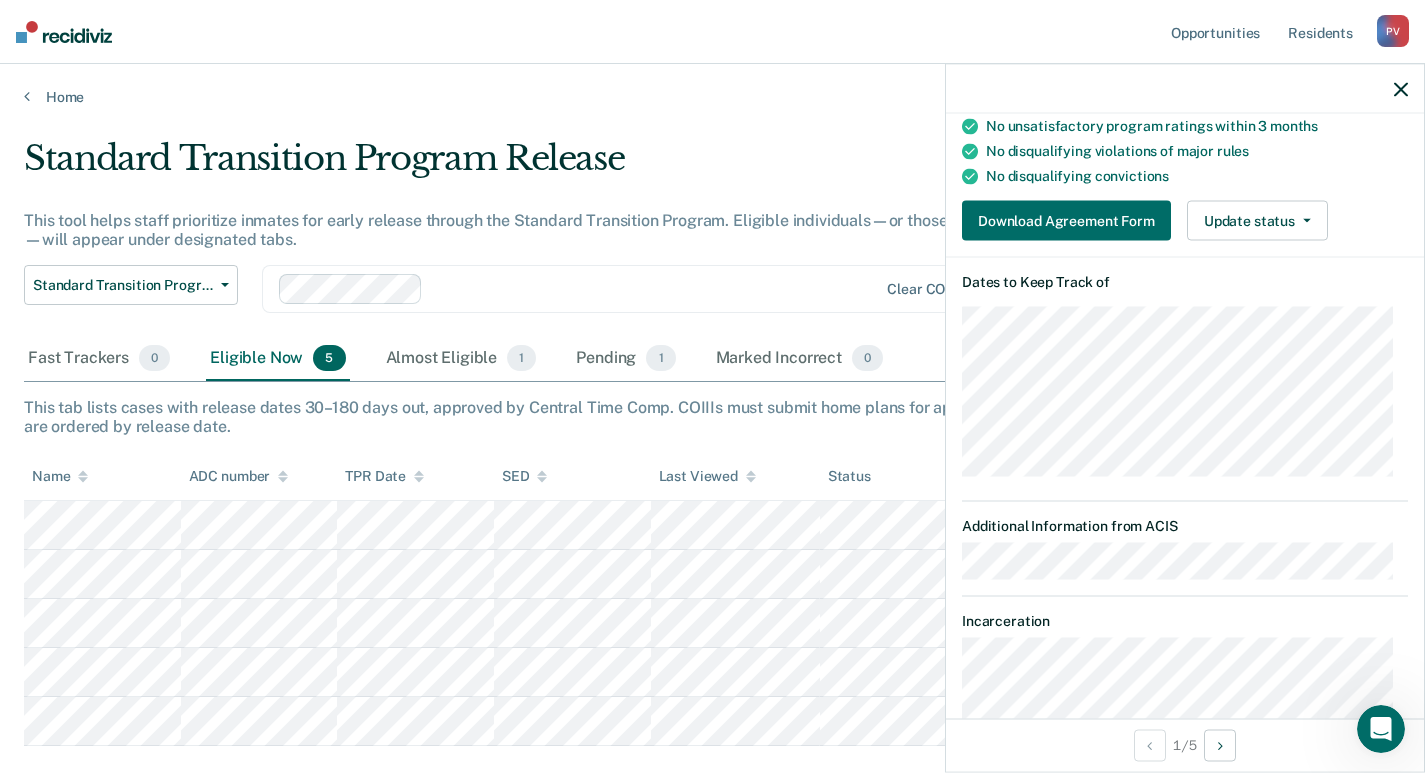 scroll, scrollTop: 455, scrollLeft: 0, axis: vertical 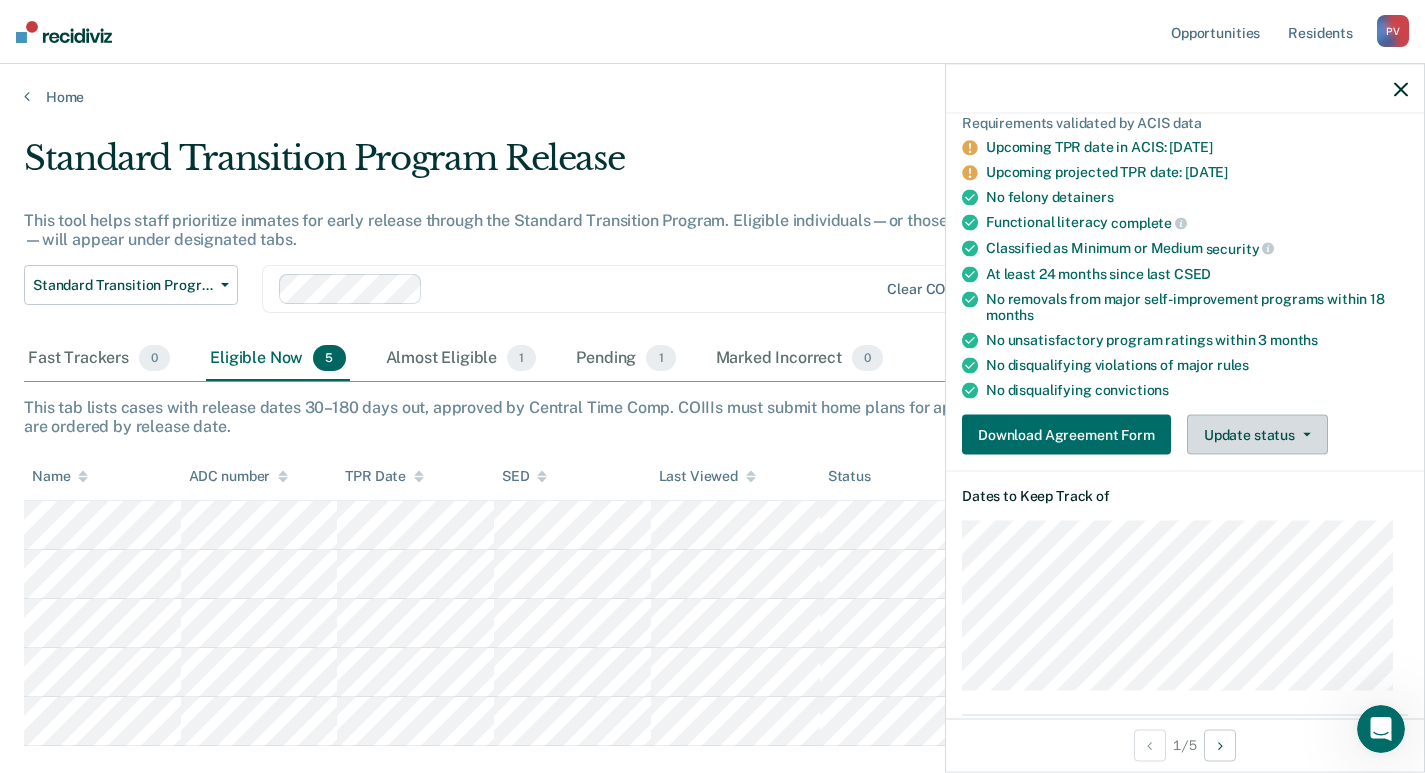 click on "Update status" at bounding box center [1257, 435] 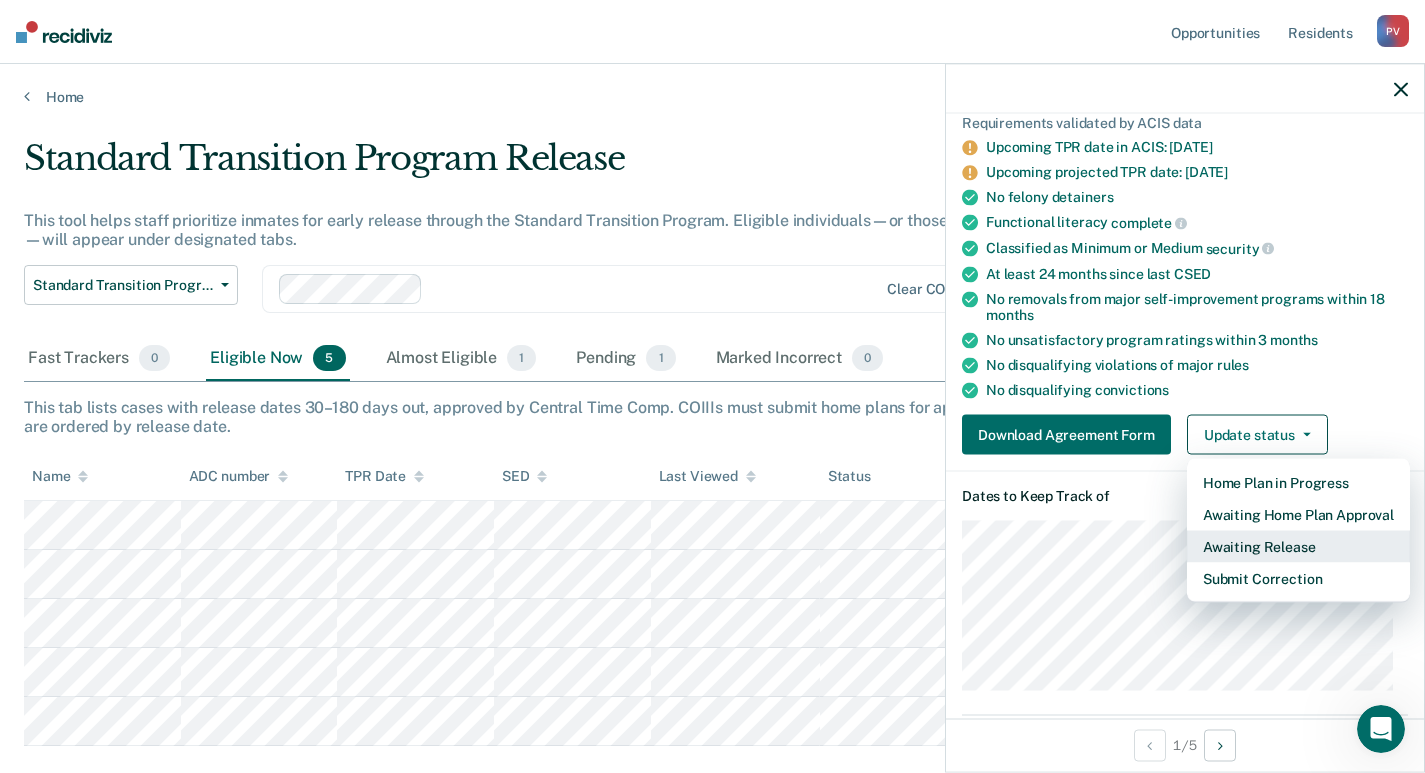 click on "Awaiting Release" at bounding box center [1298, 547] 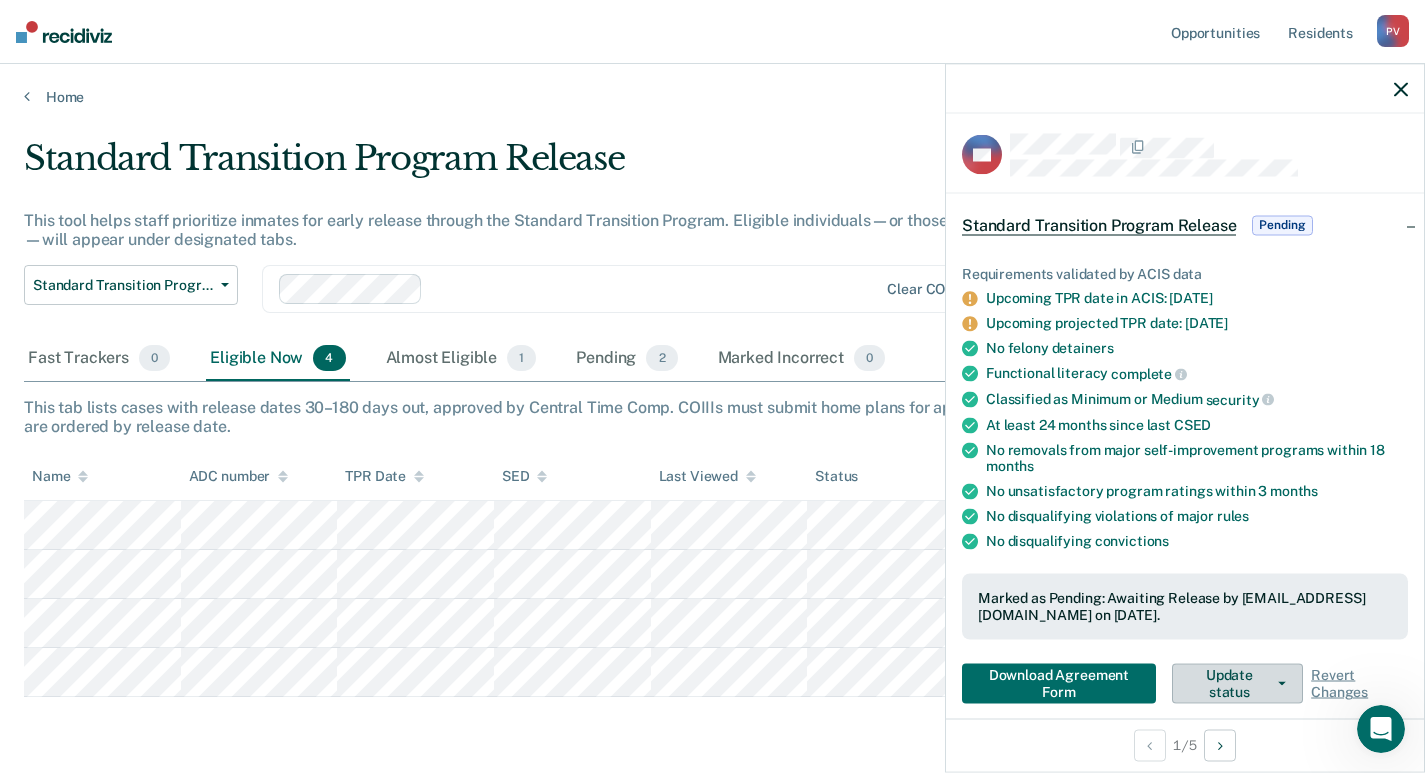 scroll, scrollTop: 0, scrollLeft: 0, axis: both 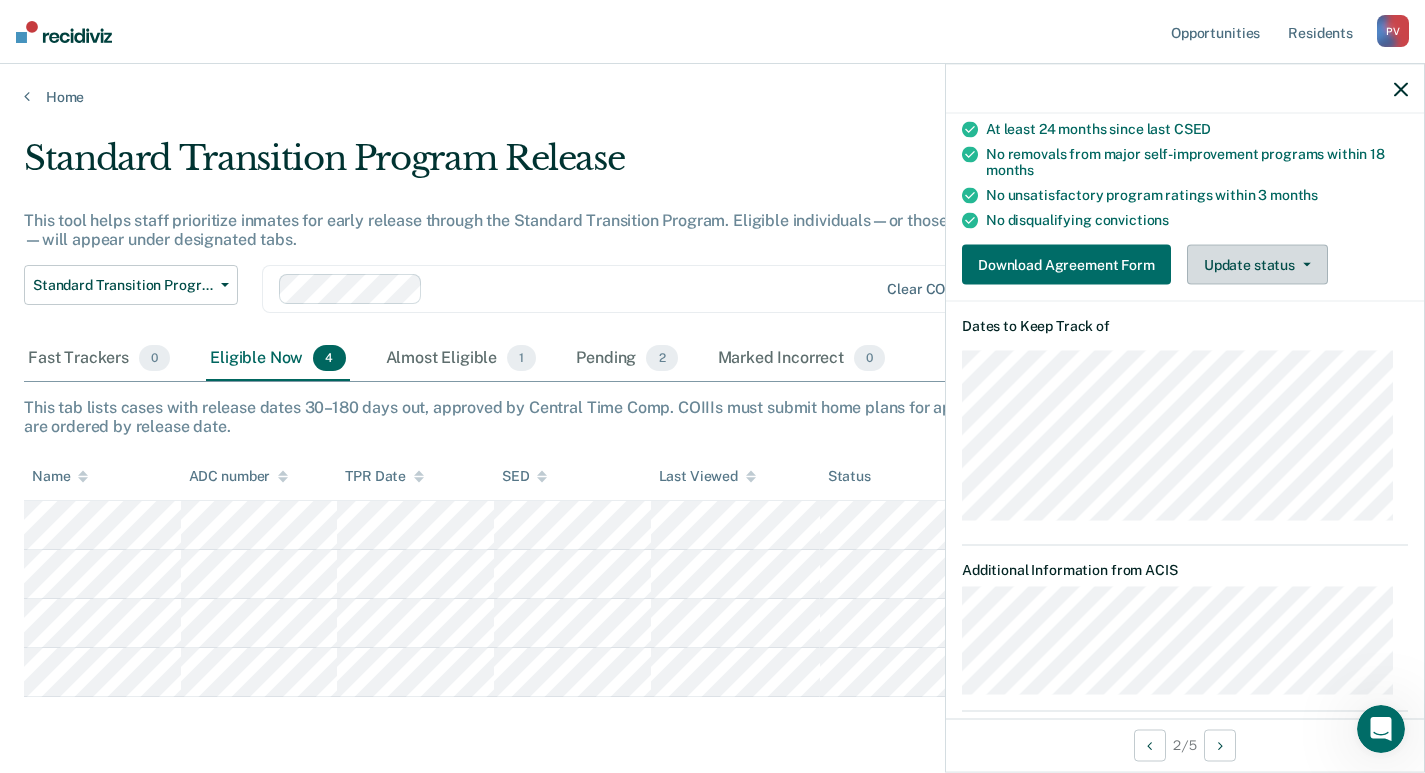 click on "Update status" at bounding box center [1257, 265] 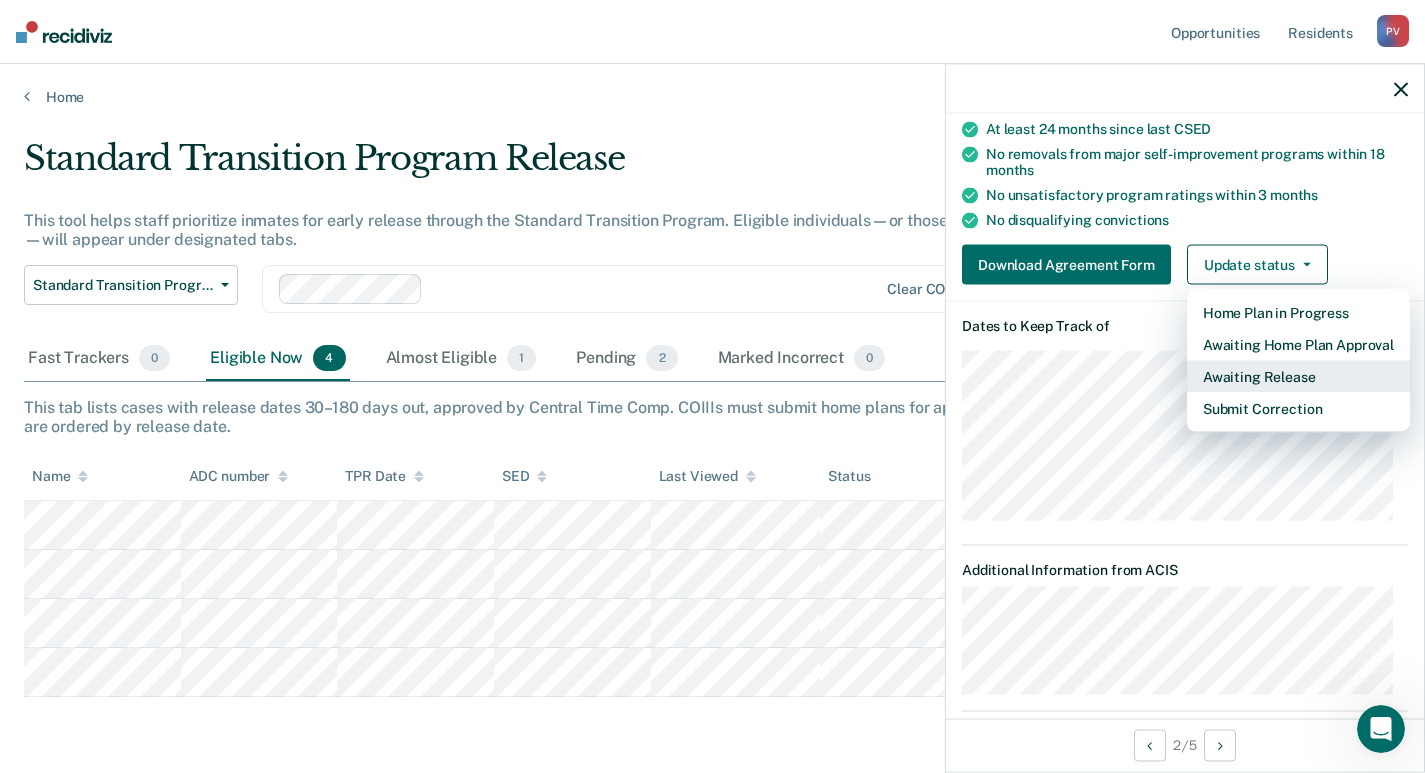 click on "Awaiting Release" at bounding box center [1298, 377] 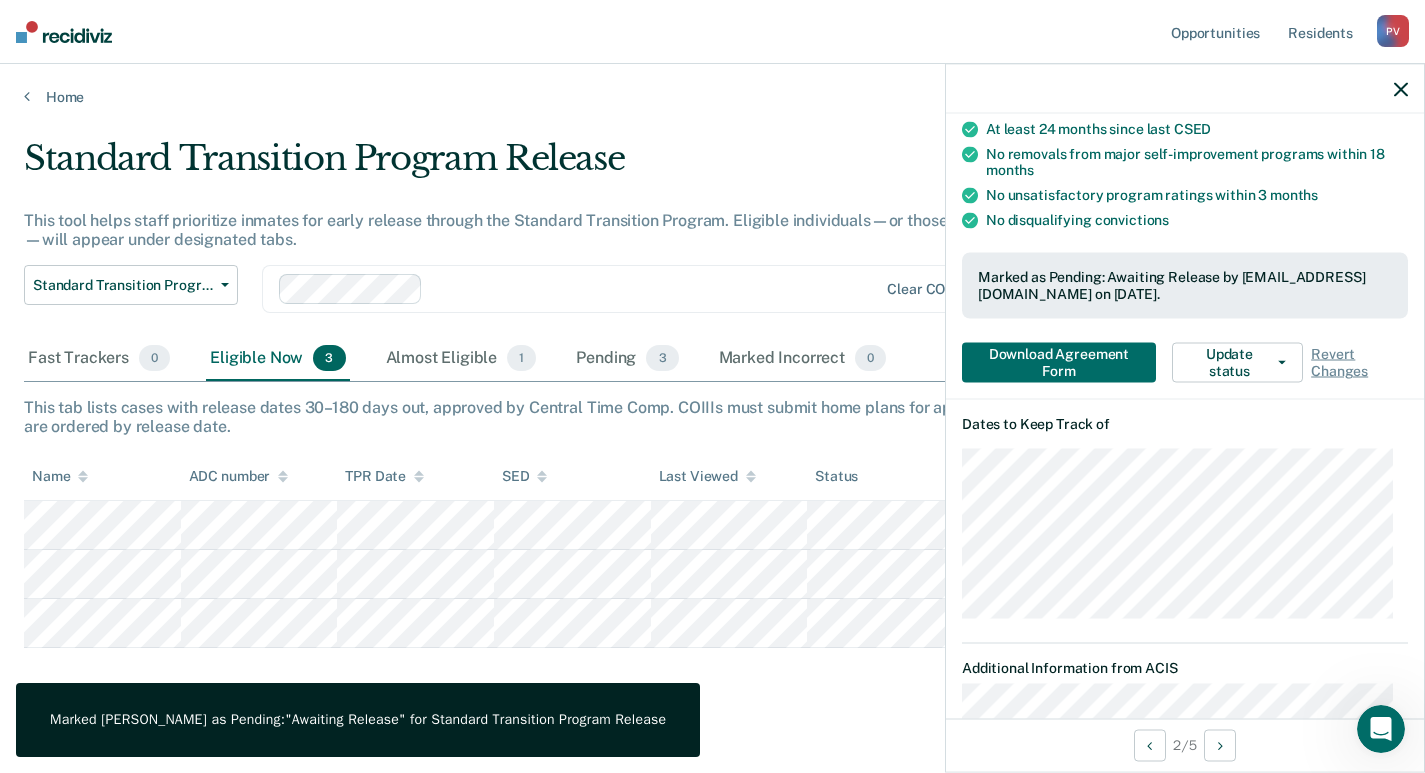 click 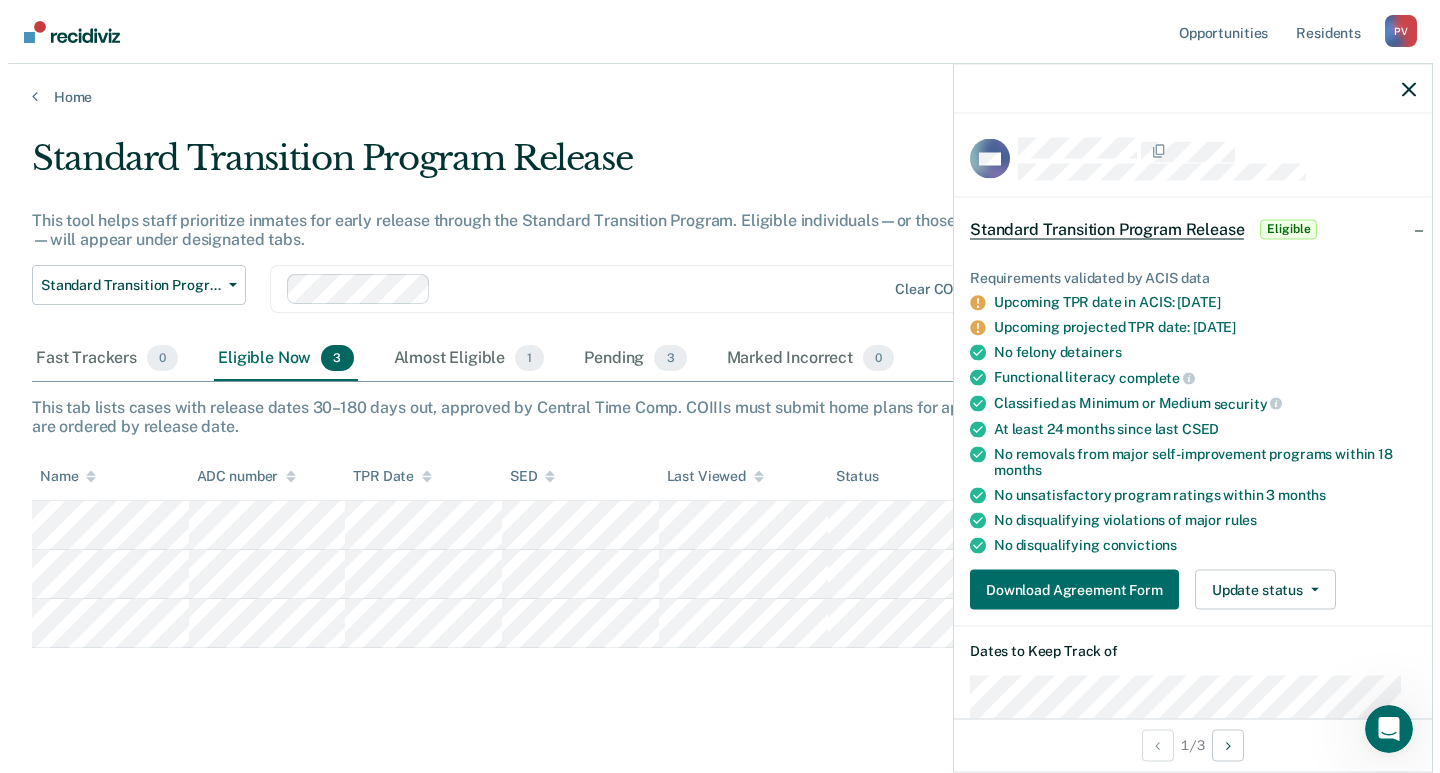 scroll, scrollTop: 300, scrollLeft: 0, axis: vertical 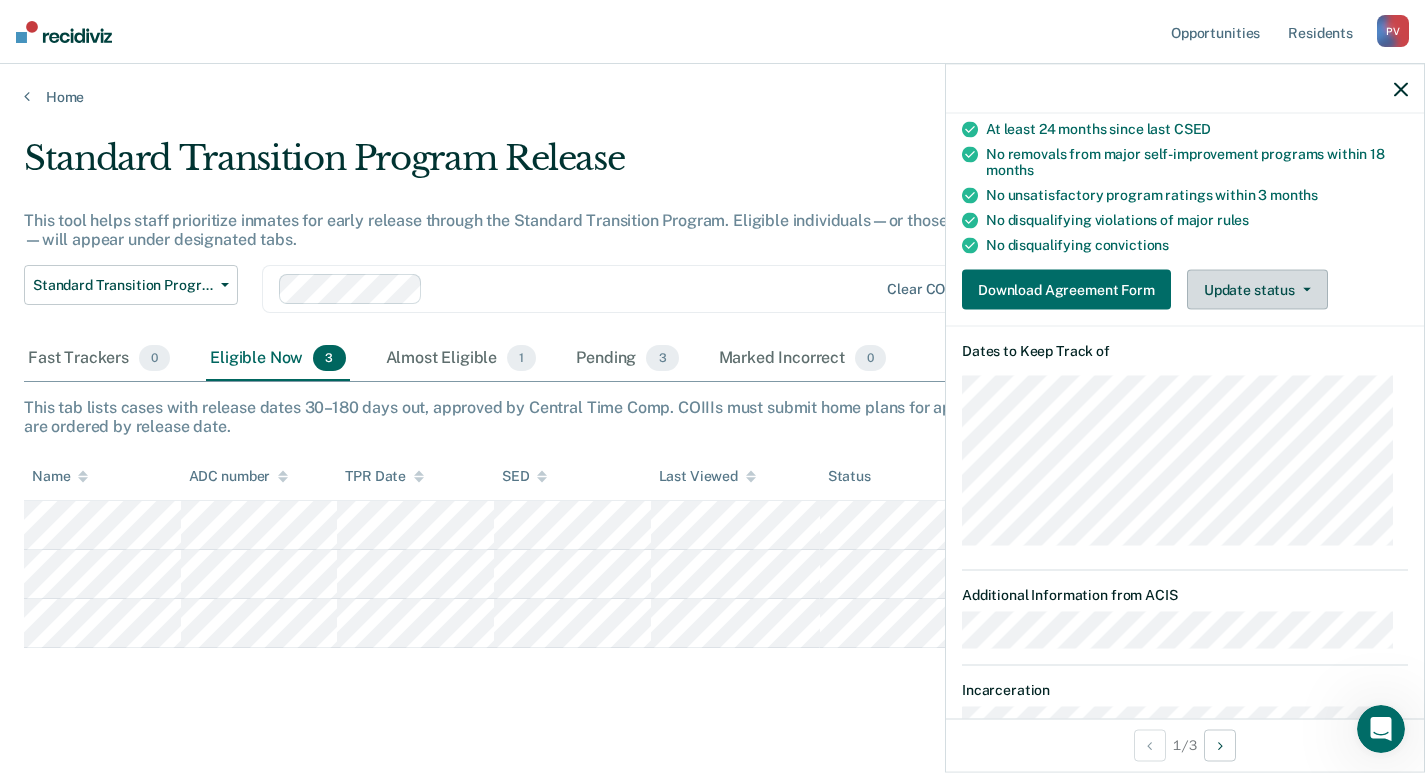 click on "Update status" at bounding box center (1257, 290) 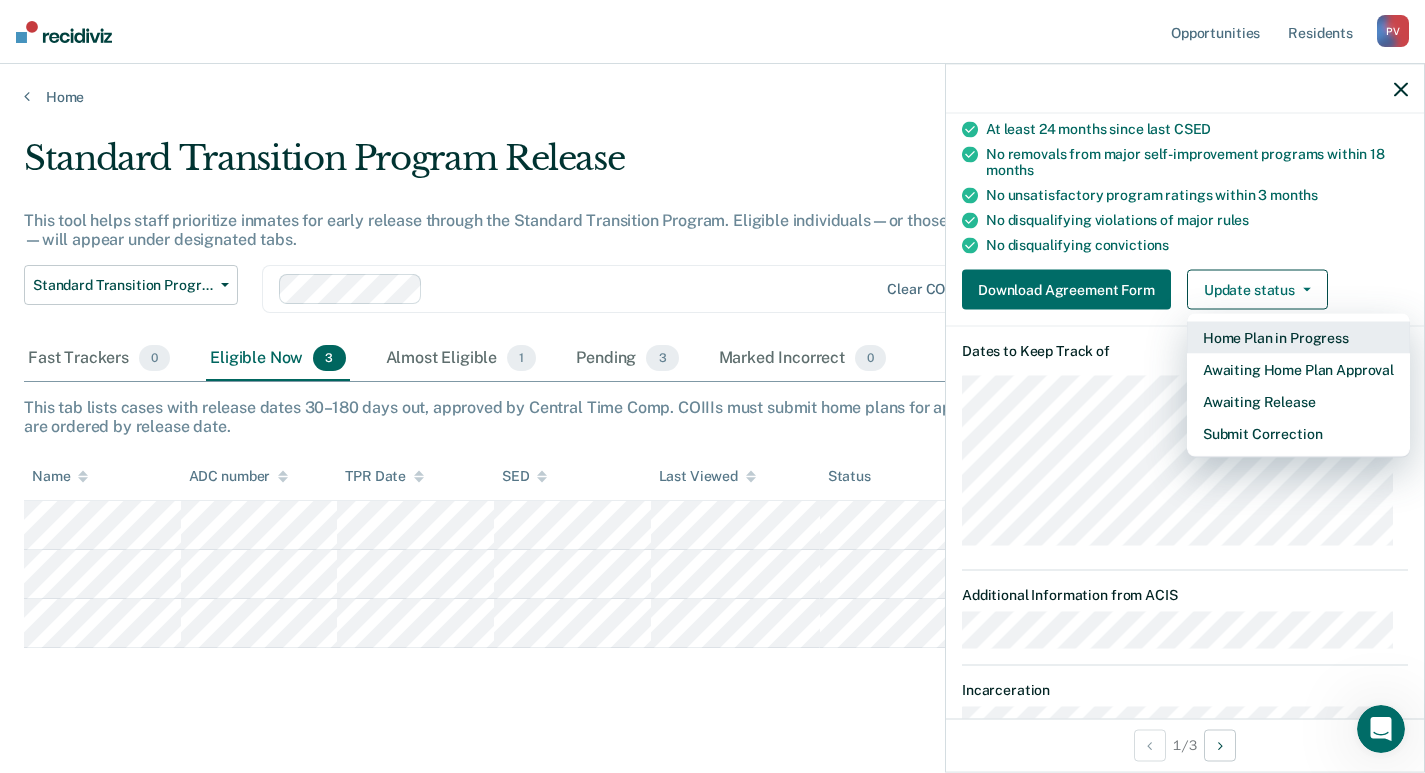click on "Home Plan in Progress" at bounding box center [1298, 338] 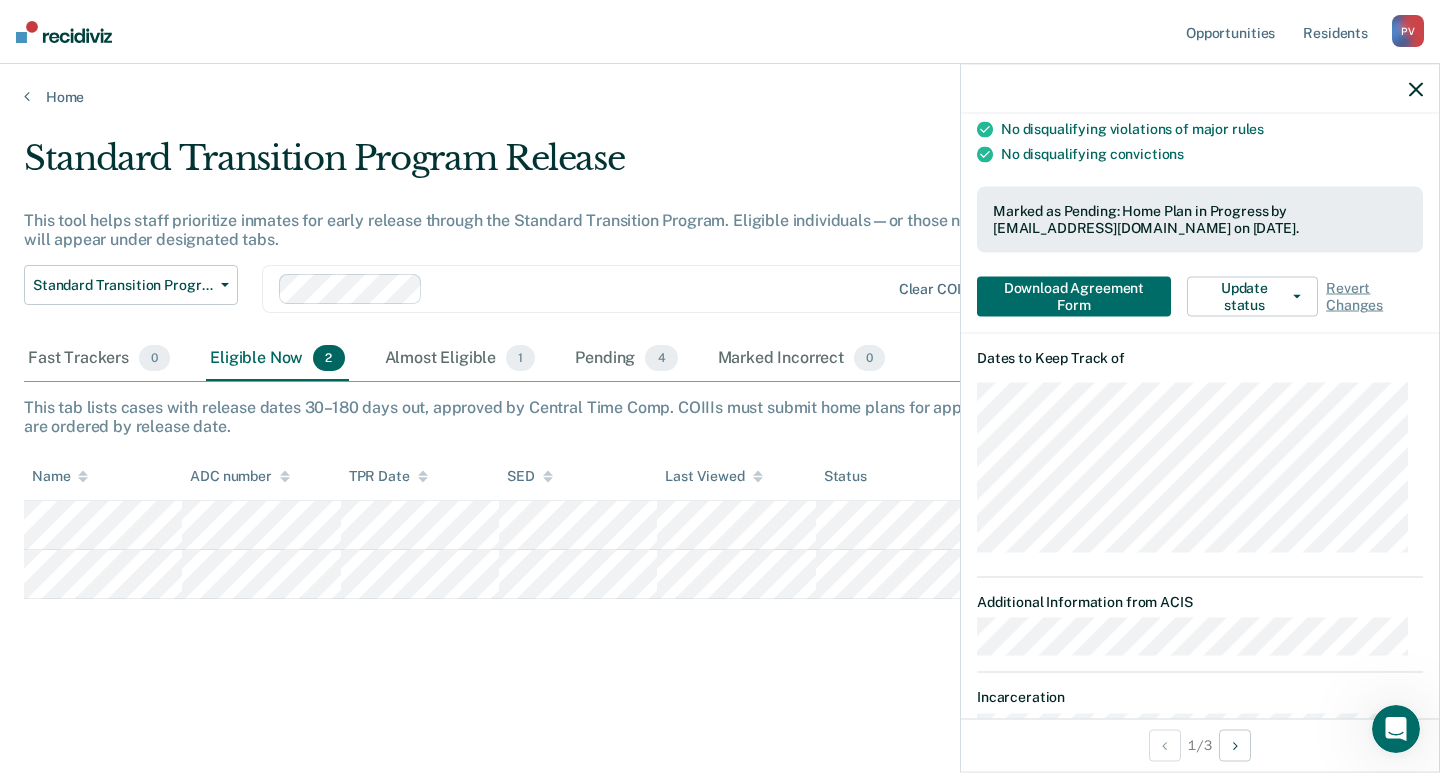 scroll, scrollTop: 400, scrollLeft: 0, axis: vertical 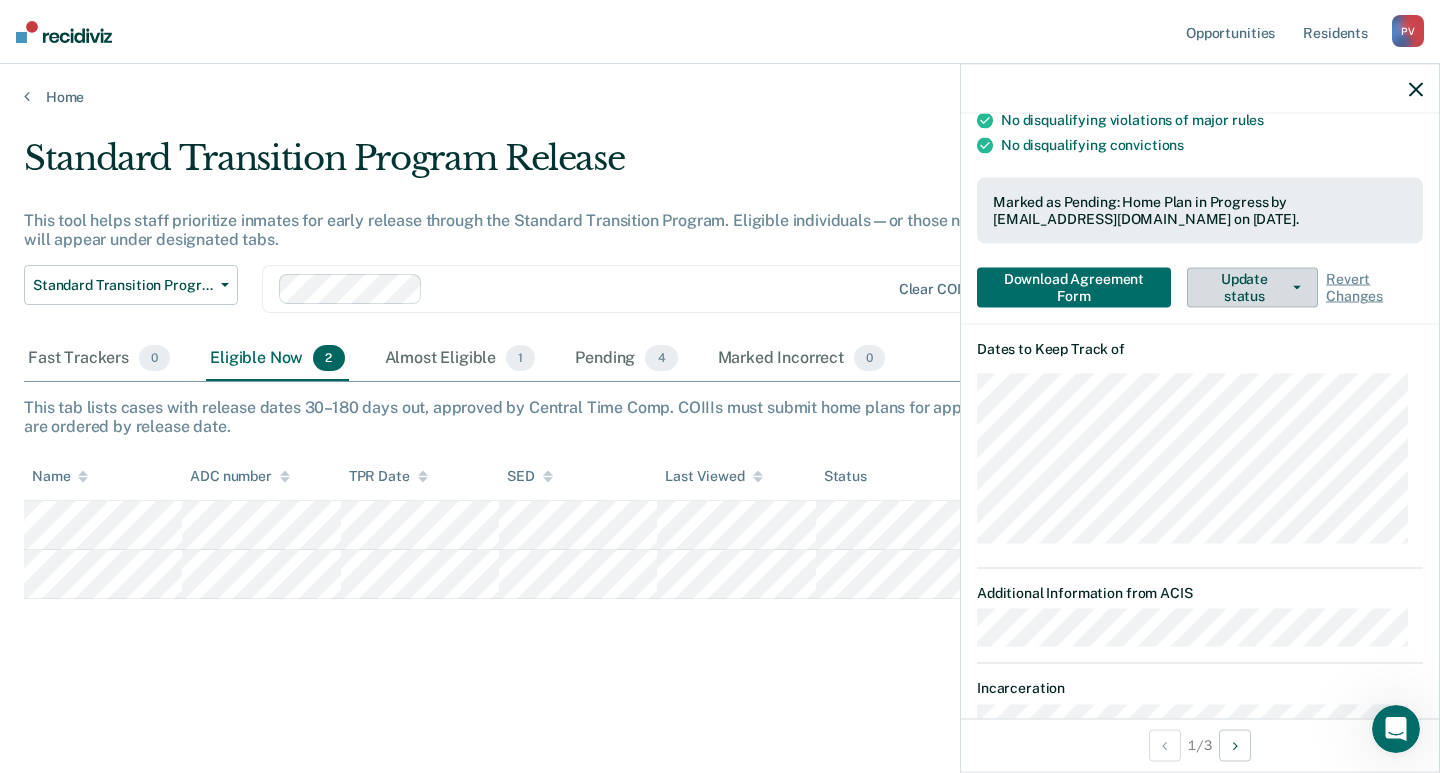 click on "Update status" at bounding box center (1252, 287) 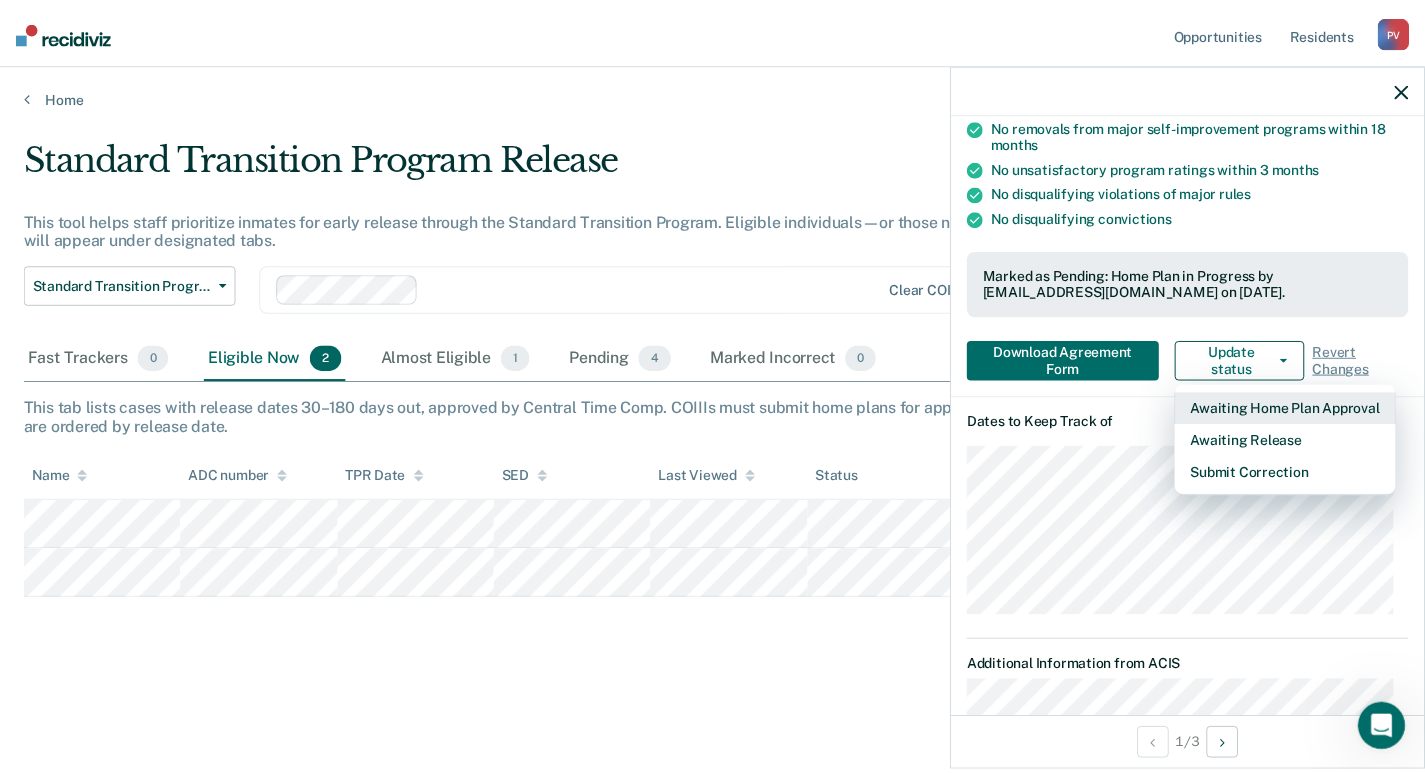 scroll, scrollTop: 200, scrollLeft: 0, axis: vertical 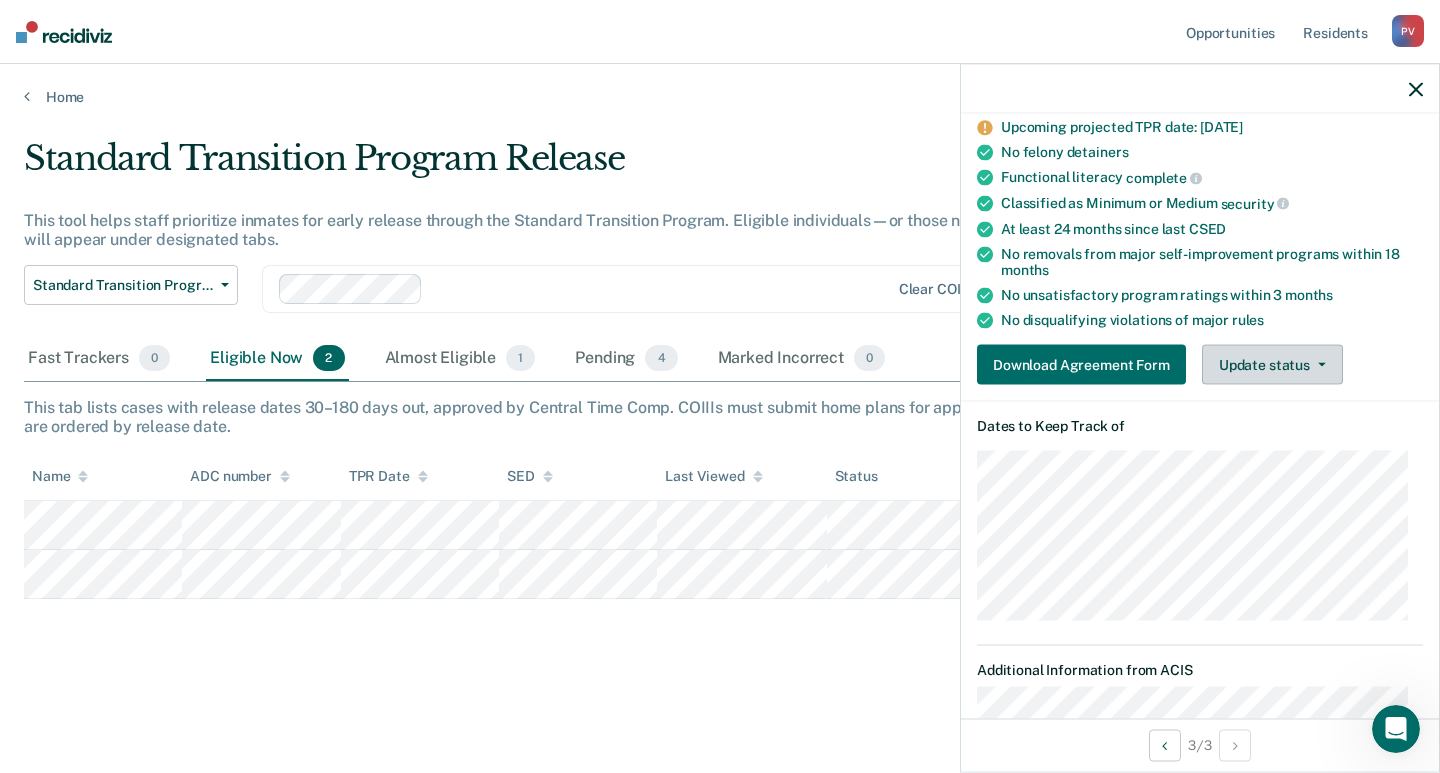 click on "Update status" at bounding box center [1272, 365] 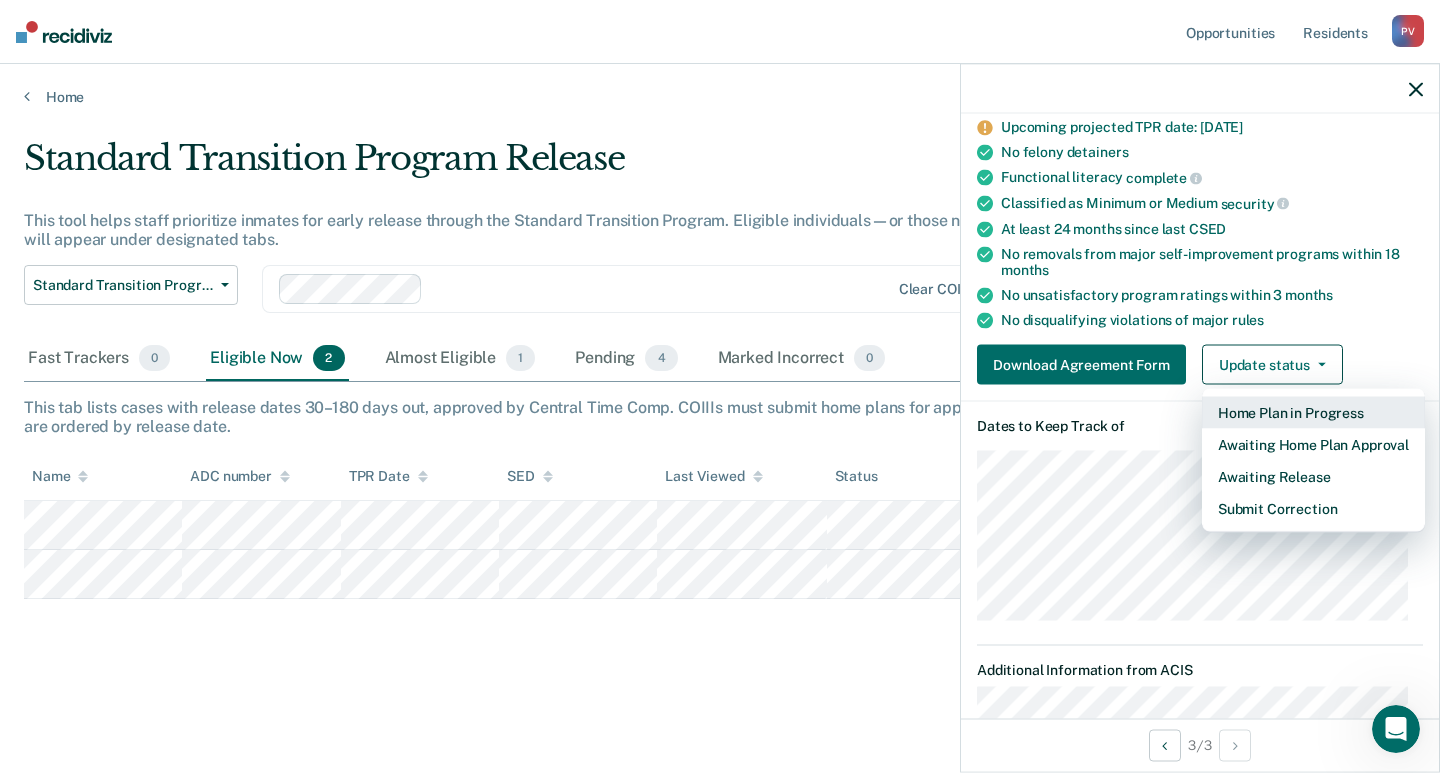 click on "Home Plan in Progress" at bounding box center [1313, 413] 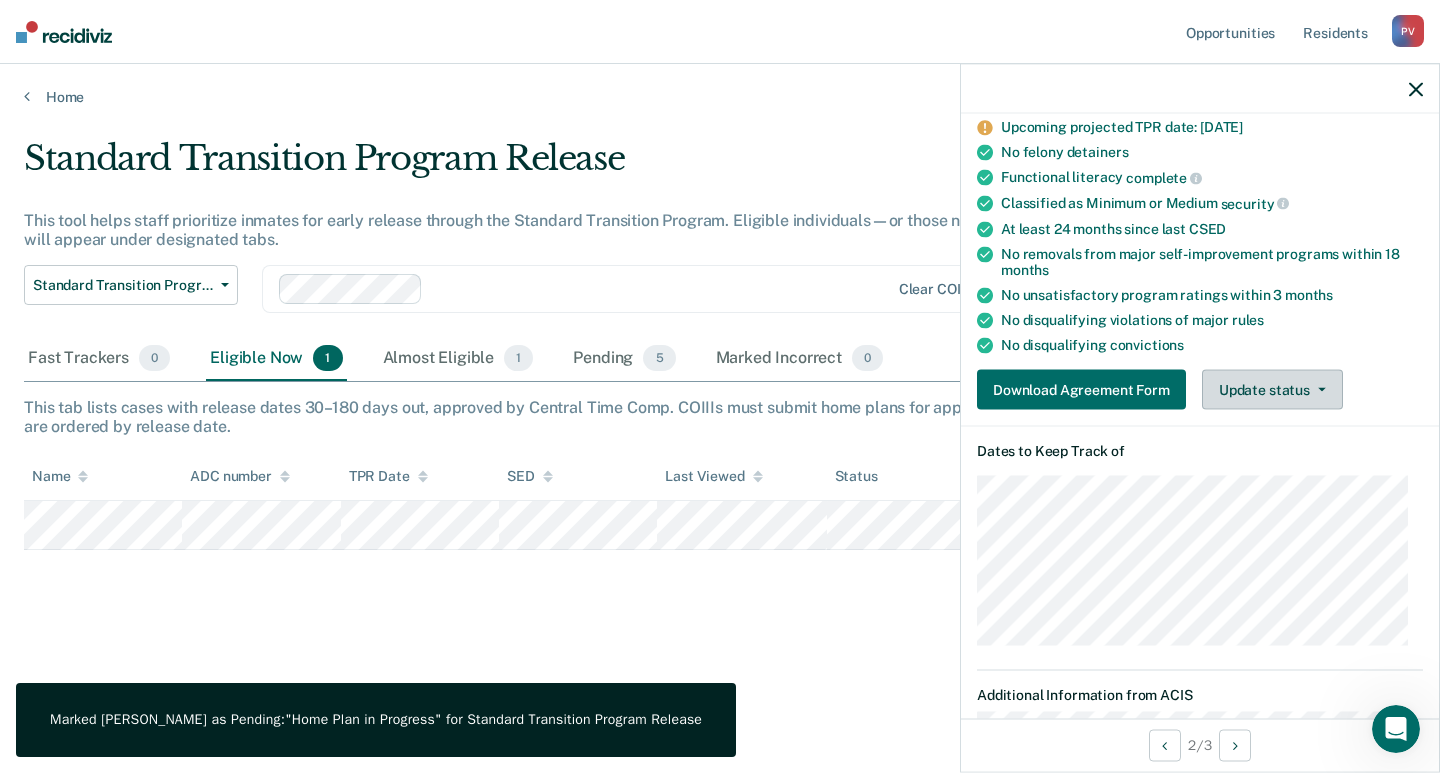 click on "Update status" at bounding box center [1272, 390] 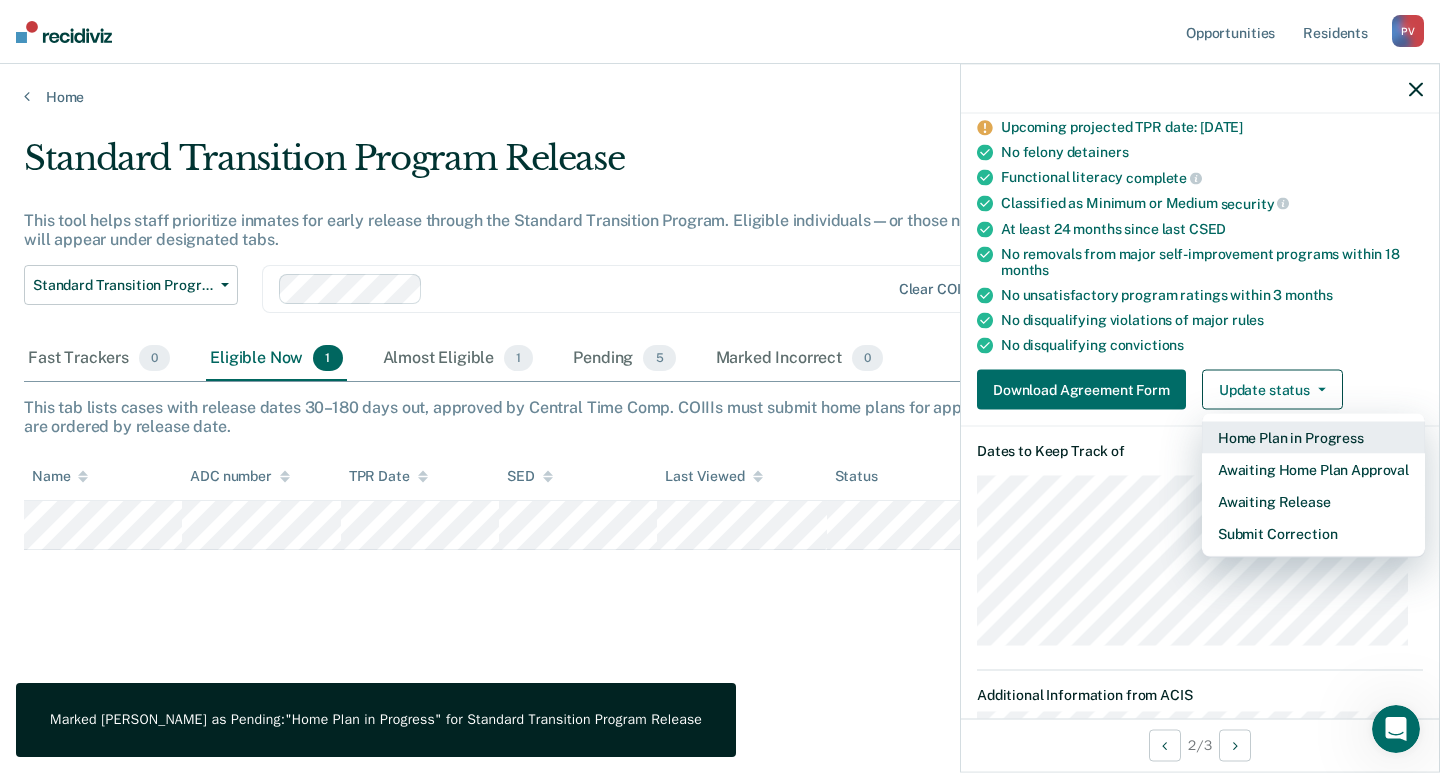 click on "Home Plan in Progress" at bounding box center [1313, 438] 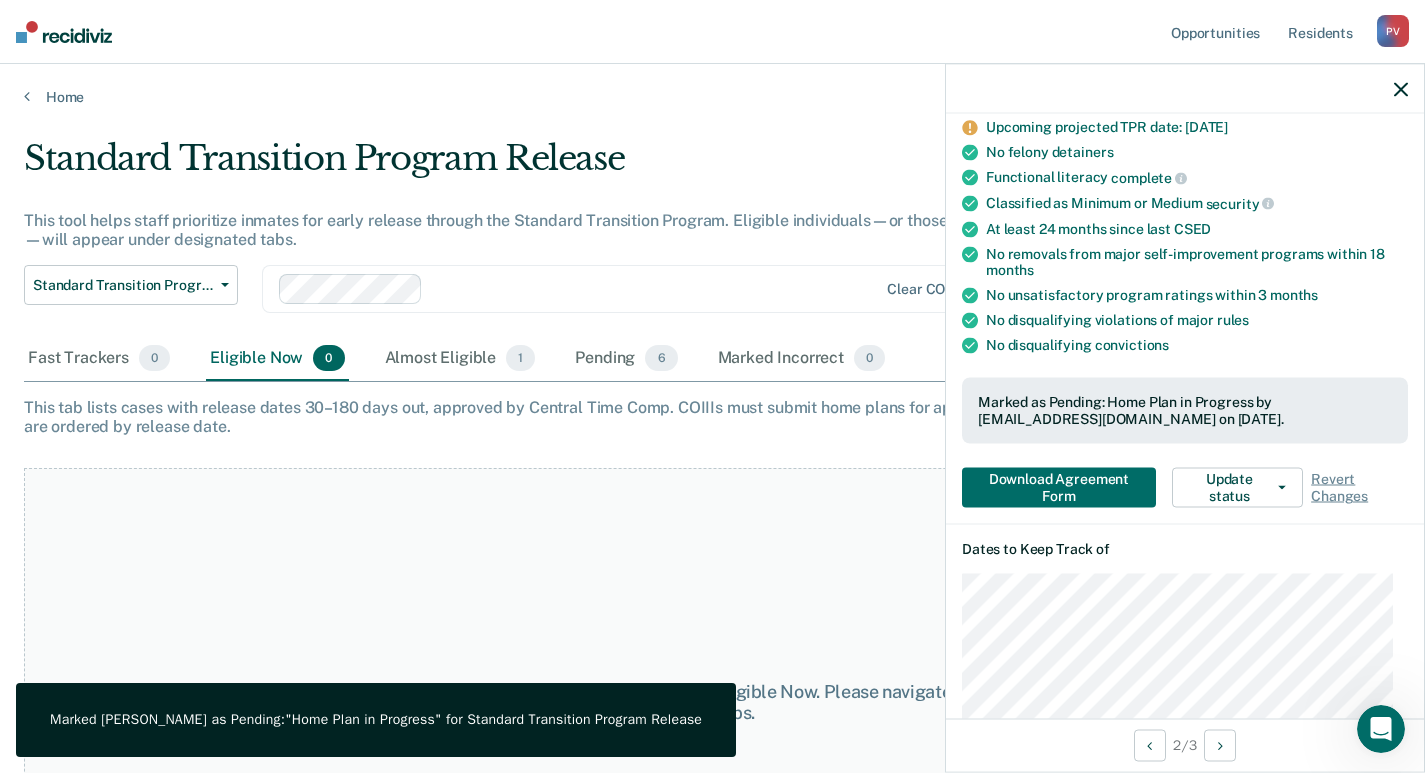click 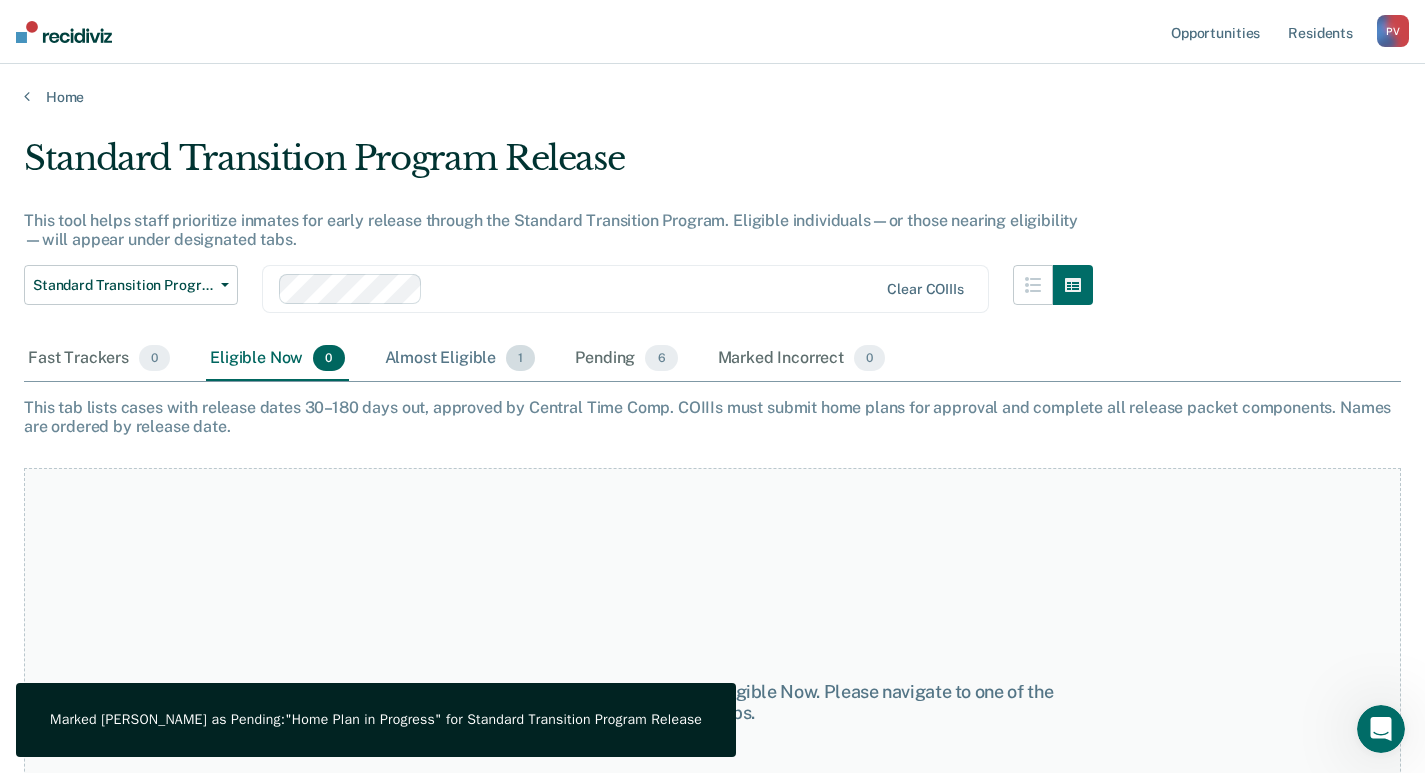 click on "Almost Eligible 1" at bounding box center (460, 359) 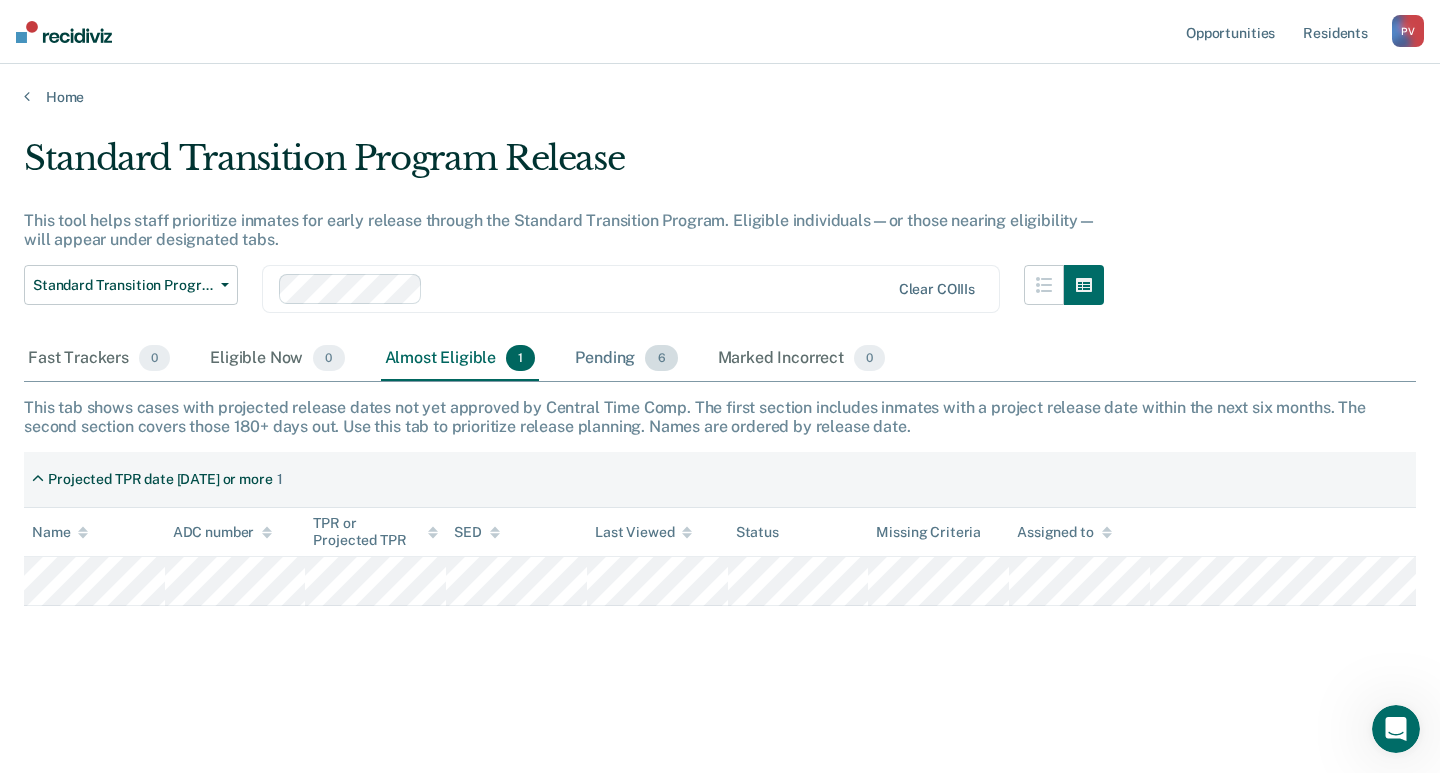 click on "Pending 6" at bounding box center (626, 359) 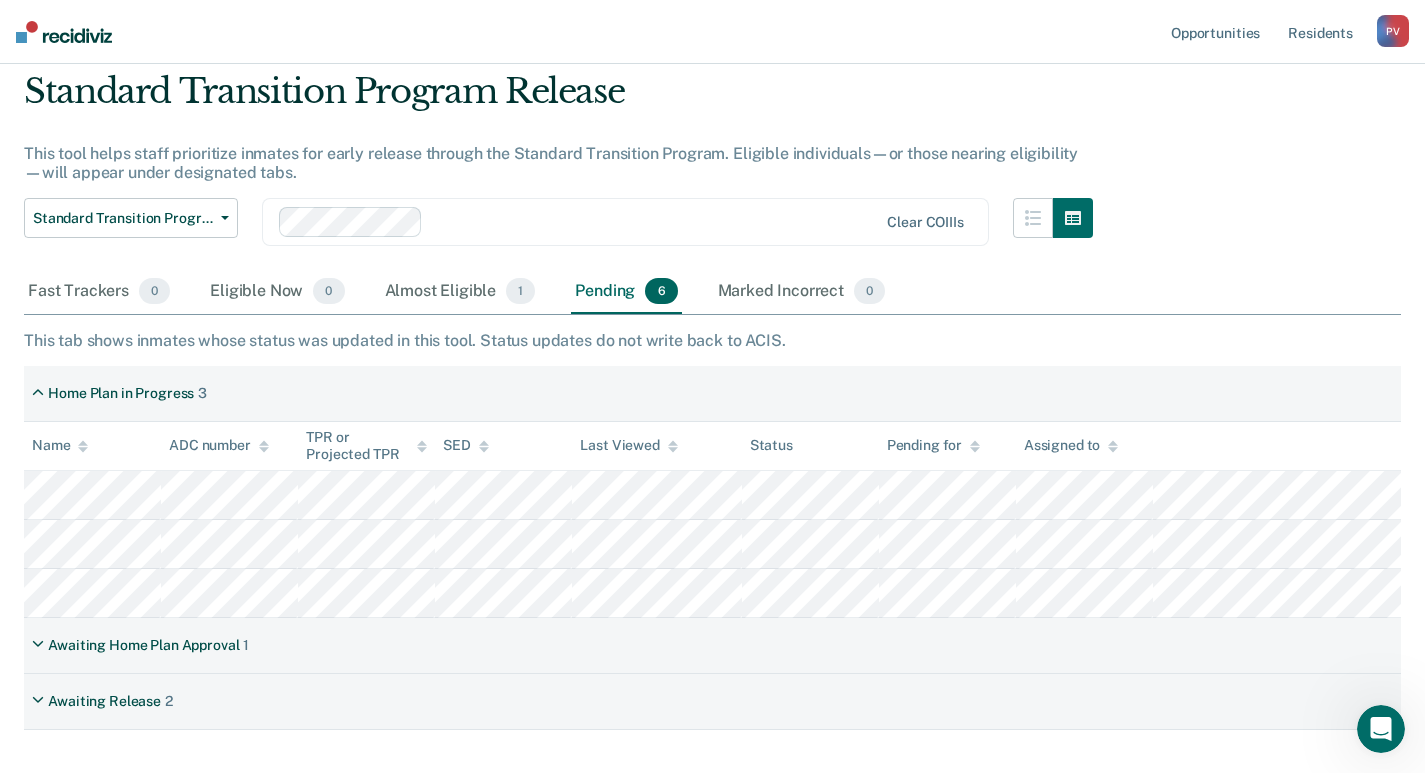 scroll, scrollTop: 168, scrollLeft: 0, axis: vertical 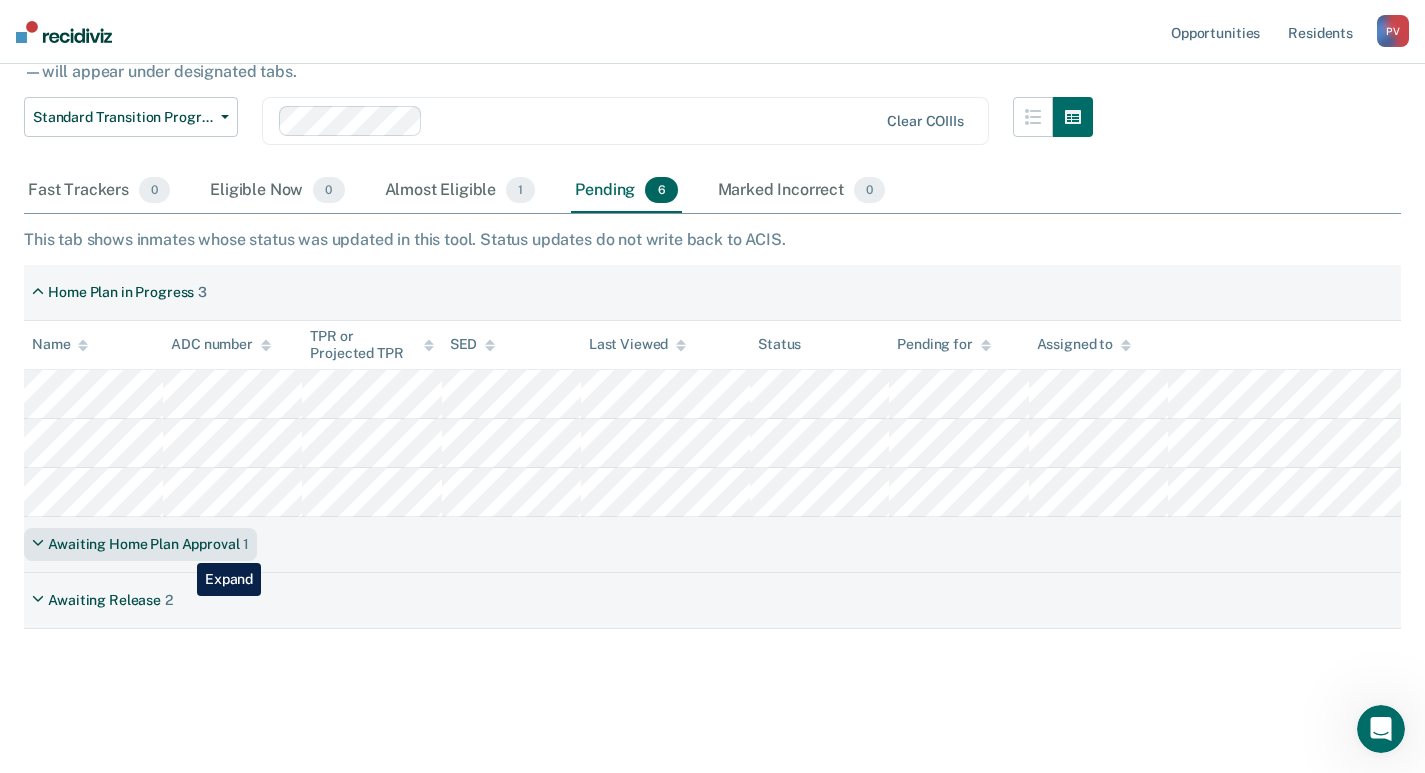 click on "Awaiting Home Plan Approval" at bounding box center [143, 544] 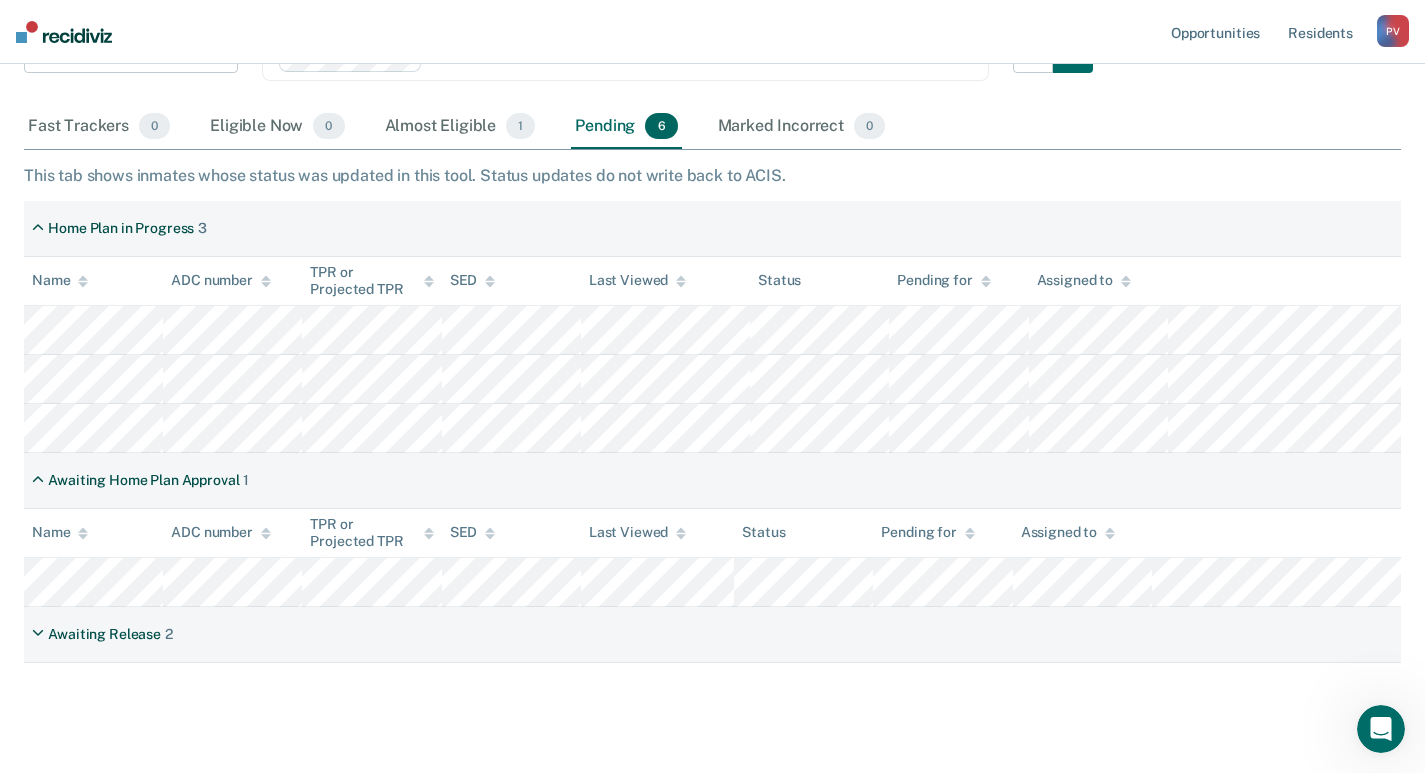 scroll, scrollTop: 266, scrollLeft: 0, axis: vertical 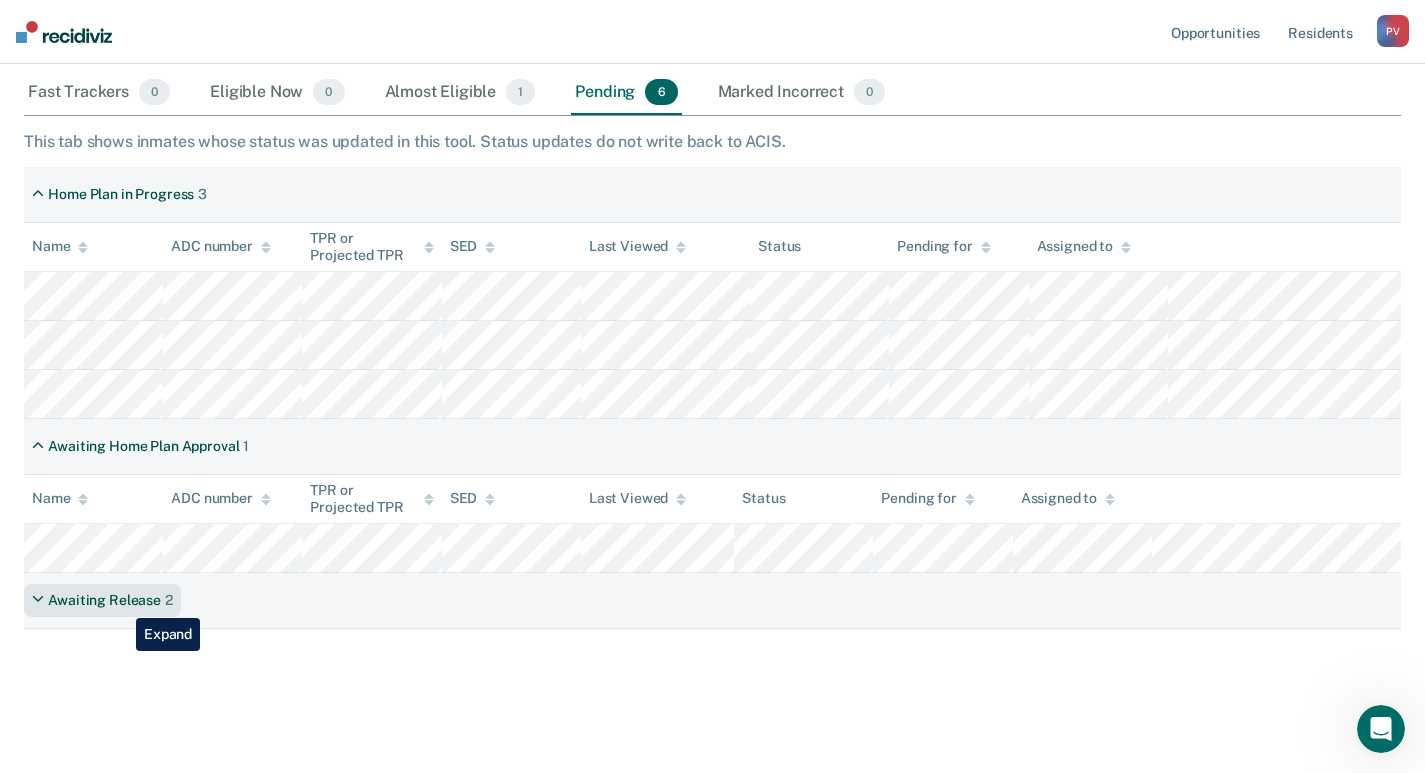 click on "Awaiting Release" at bounding box center (104, 600) 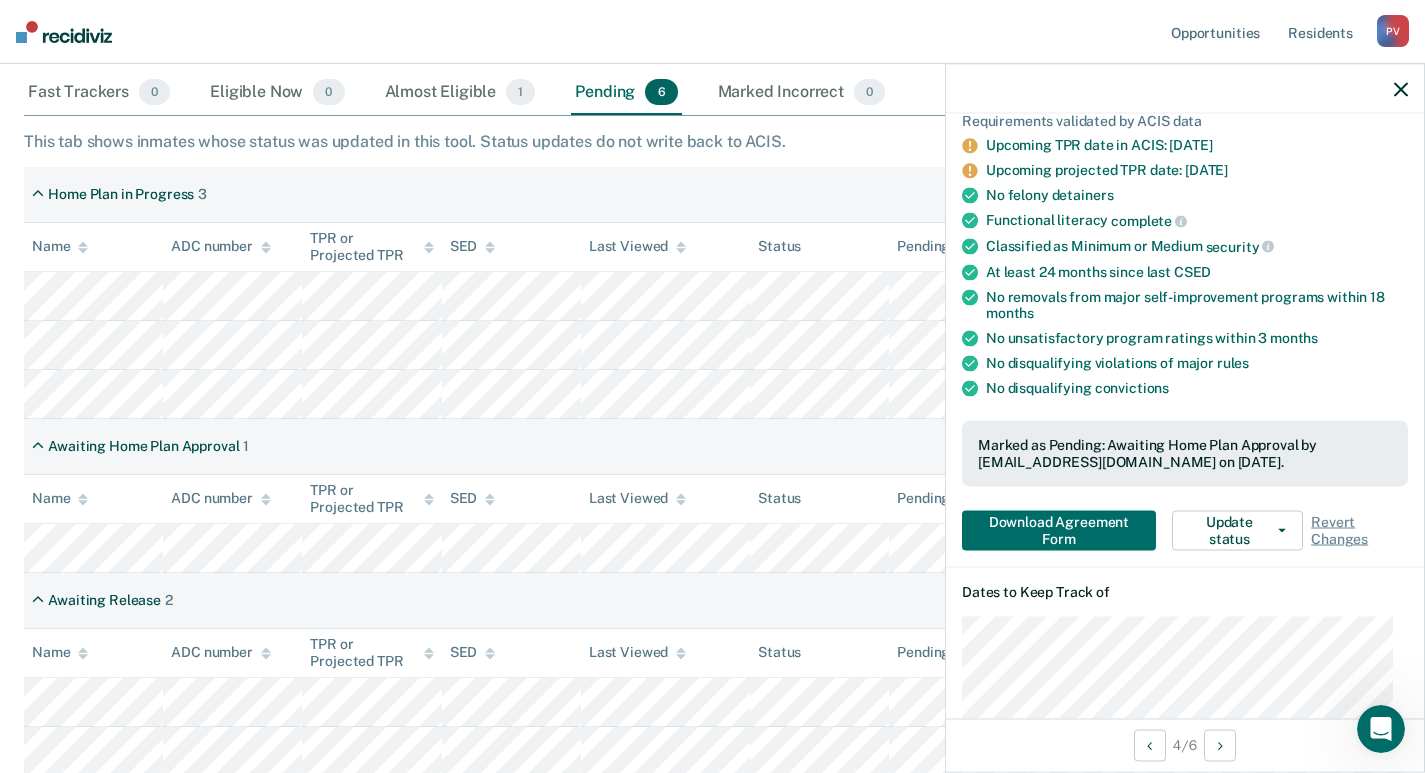 scroll, scrollTop: 200, scrollLeft: 0, axis: vertical 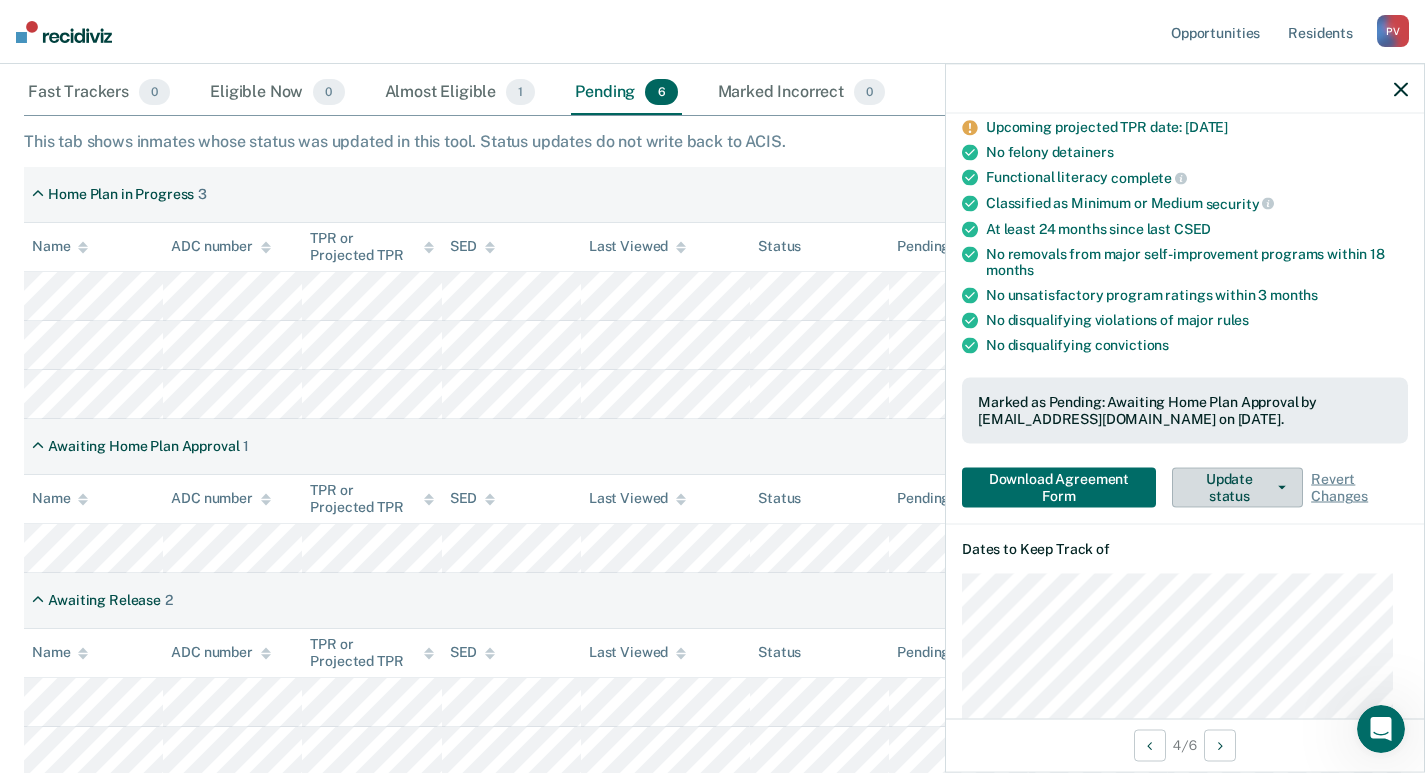 click on "Update status" at bounding box center [1237, 487] 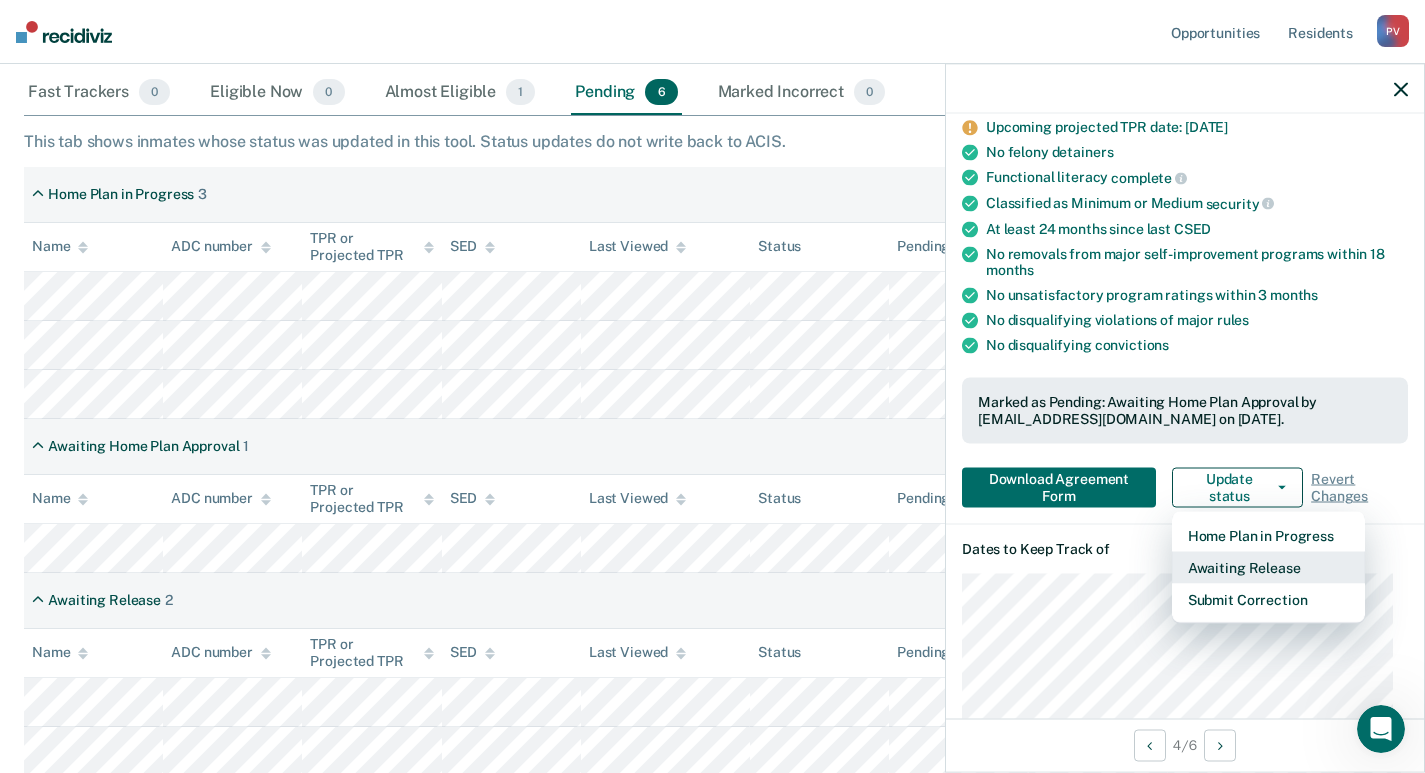 click on "Awaiting Release" at bounding box center (1268, 567) 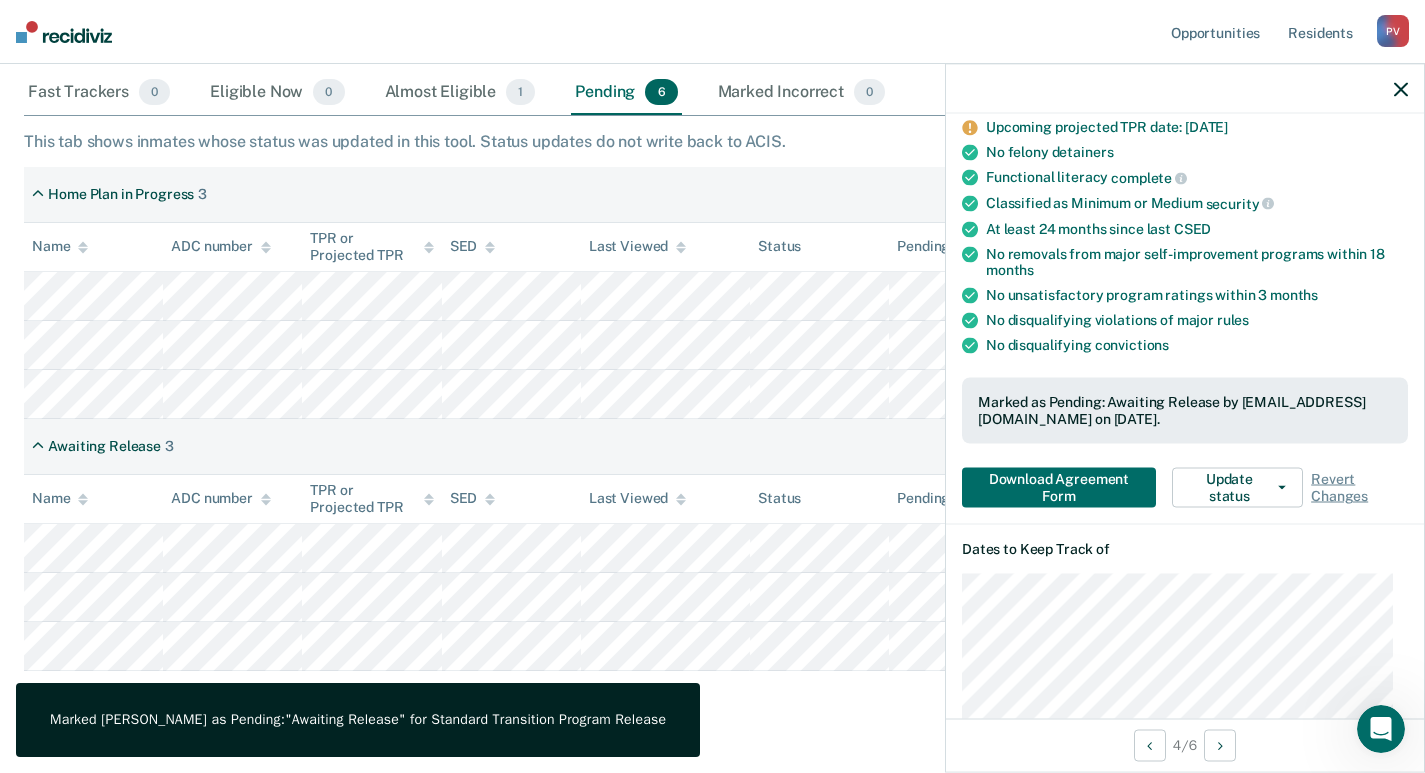click on "Awaiting Release 3" at bounding box center (712, 447) 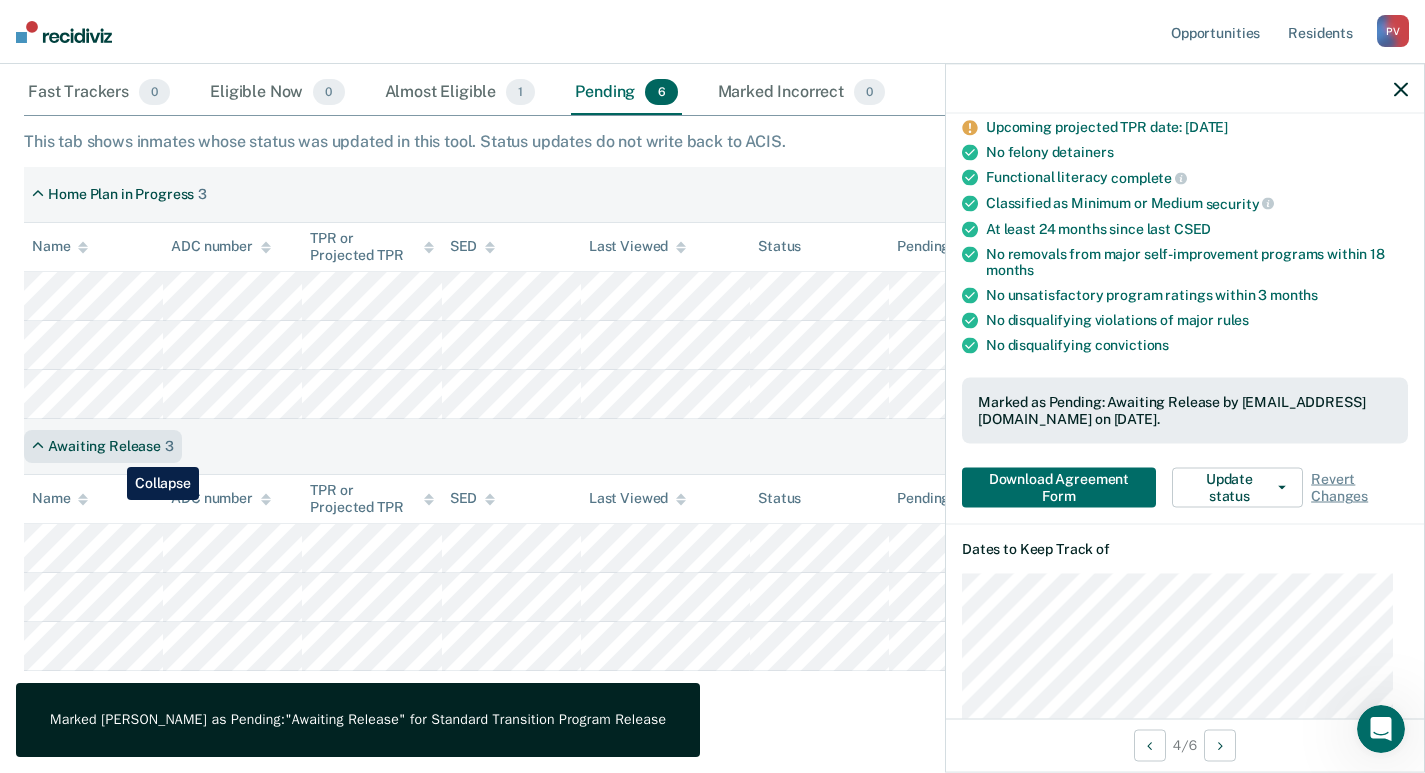 click on "Awaiting Release" at bounding box center [104, 446] 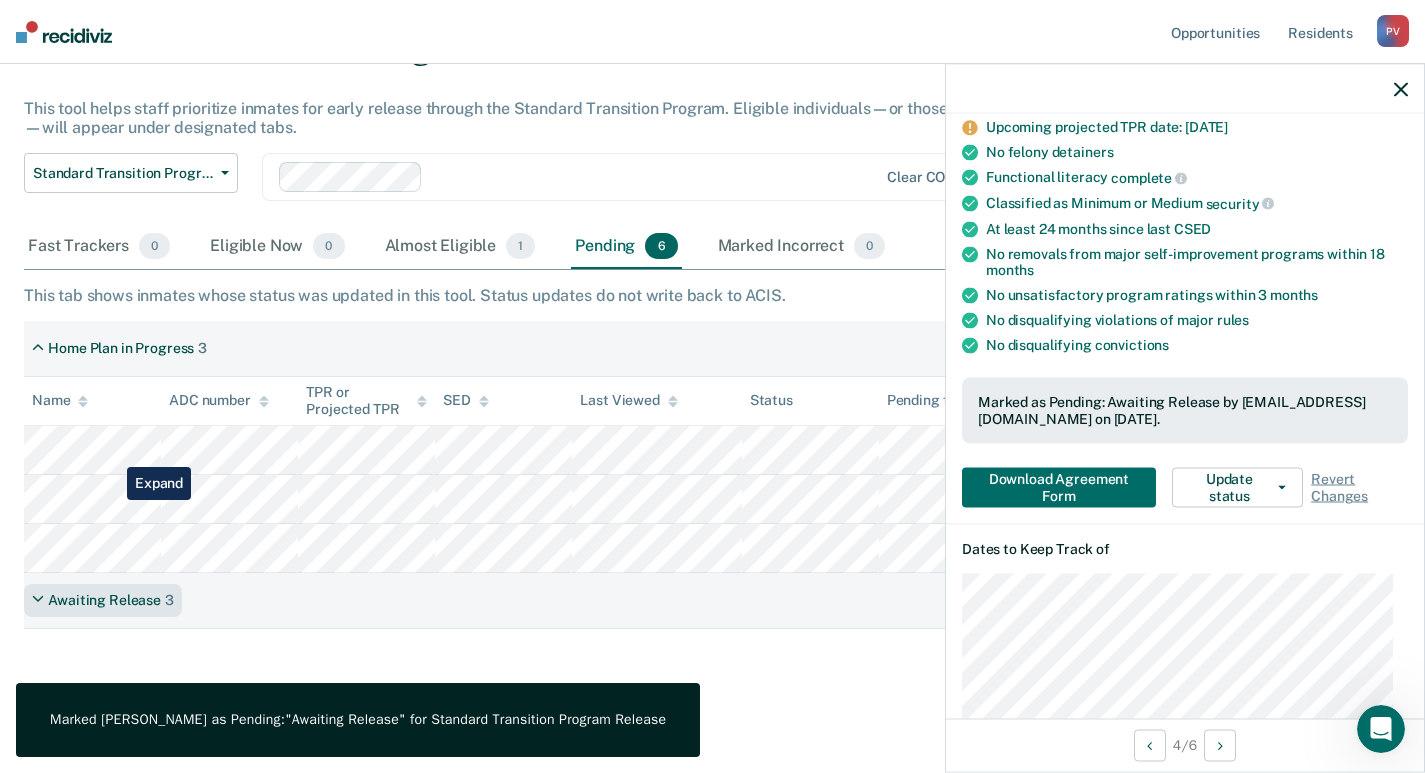 scroll, scrollTop: 112, scrollLeft: 0, axis: vertical 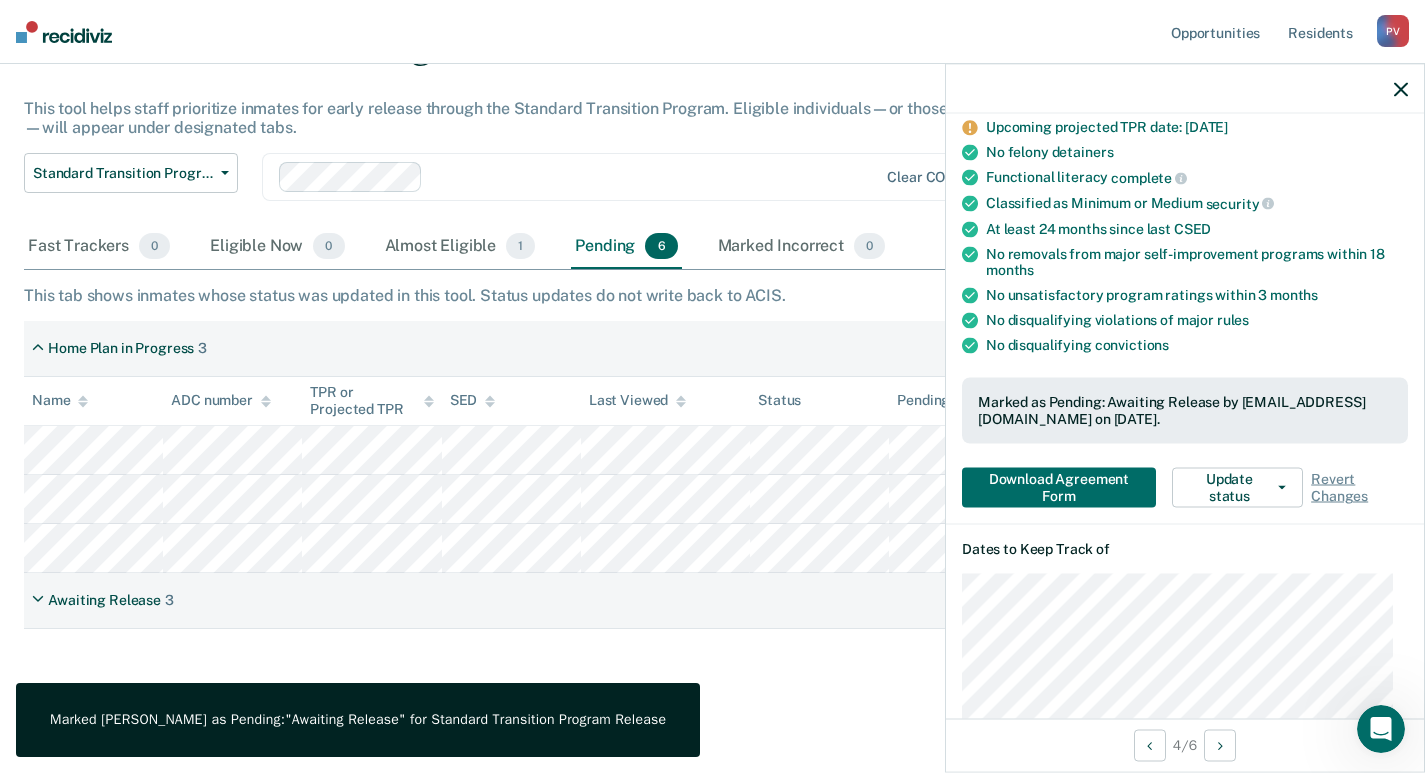 click on "Standard Transition Program Release   This tool helps staff prioritize inmates for early release through the Standard Transition Program. Eligible individuals—or those nearing eligibility—will appear under designated tabs.  Standard Transition Program Release Standard Transition Program Release Drug Transition Program Release Overdue for Standard Transition Program Overdue for Drug Transition Program Clear   COIIIs Fast Trackers 0 Eligible Now 0 Almost Eligible 1 Pending 6 Marked Incorrect 0
To pick up a draggable item, press the space bar.
While dragging, use the arrow keys to move the item.
Press space again to drop the item in its new position, or press escape to cancel.
This tab shows inmates whose status was updated in this tool. Status updates do not write back to ACIS. Home Plan in Progress 3 Name ADC number TPR or Projected TPR SED Last Viewed Status Pending for Assigned to Awaiting Release 3 Name ADC number TPR or Projected TPR SED Last Viewed Status Pending for Assigned to" at bounding box center (712, 356) 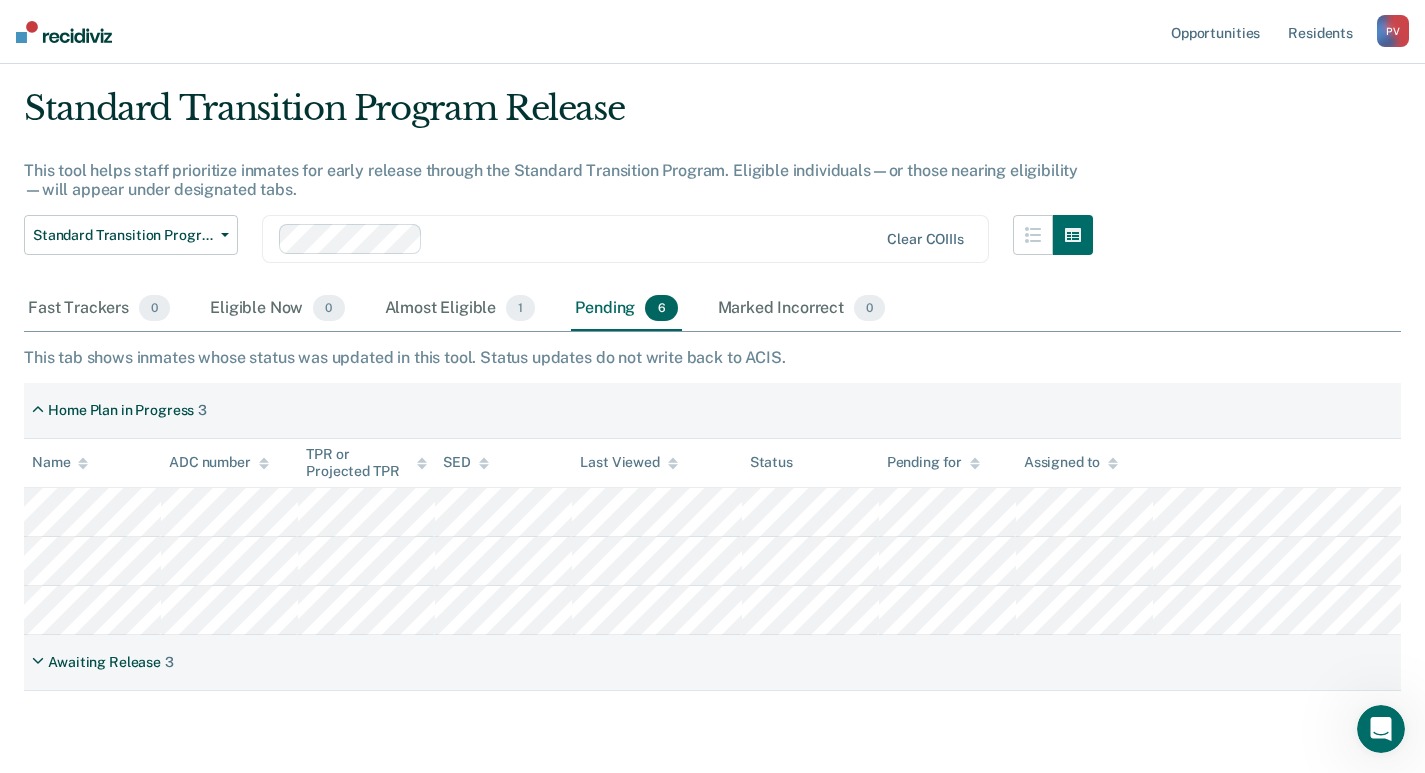 scroll, scrollTop: 0, scrollLeft: 0, axis: both 